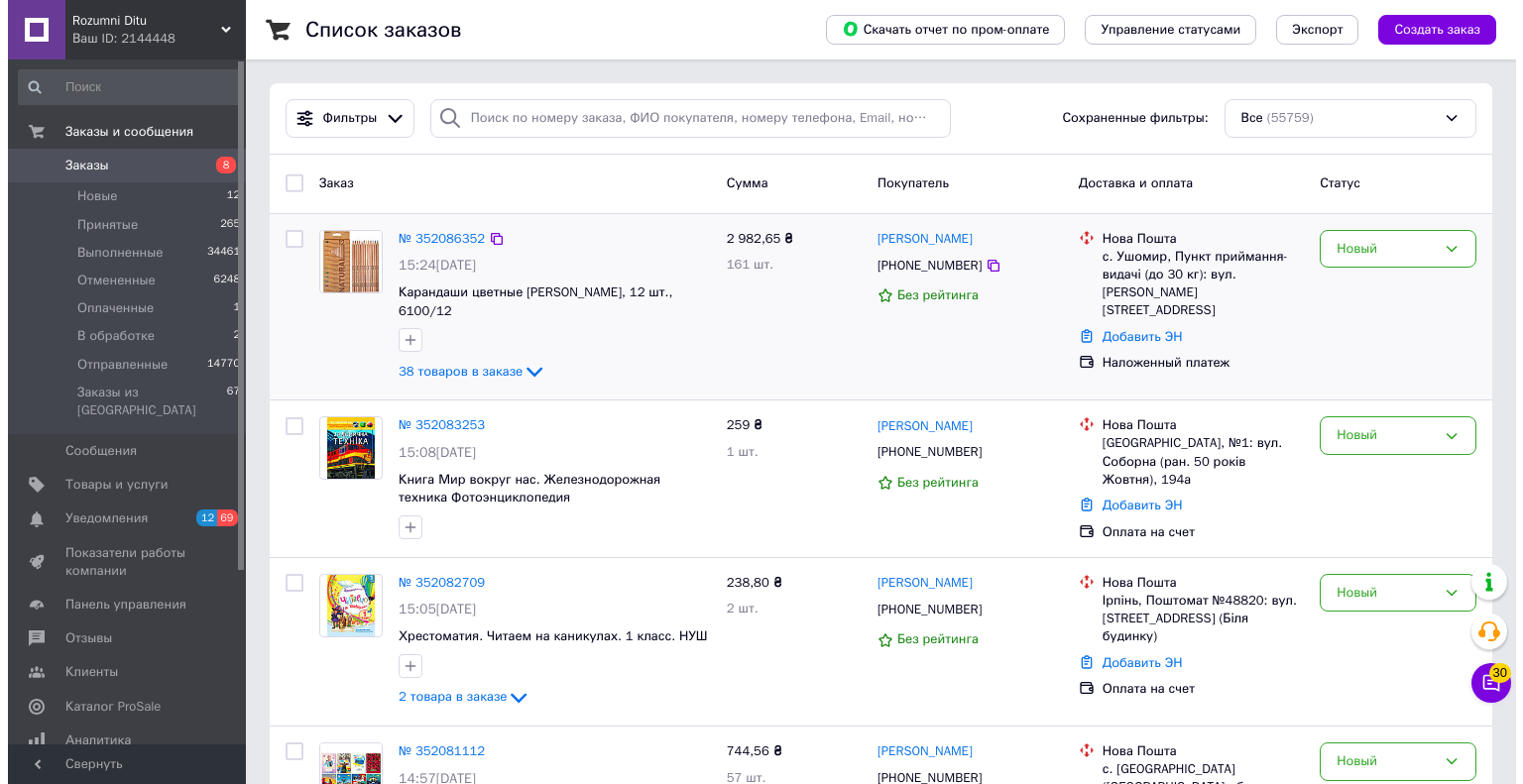 scroll, scrollTop: 0, scrollLeft: 0, axis: both 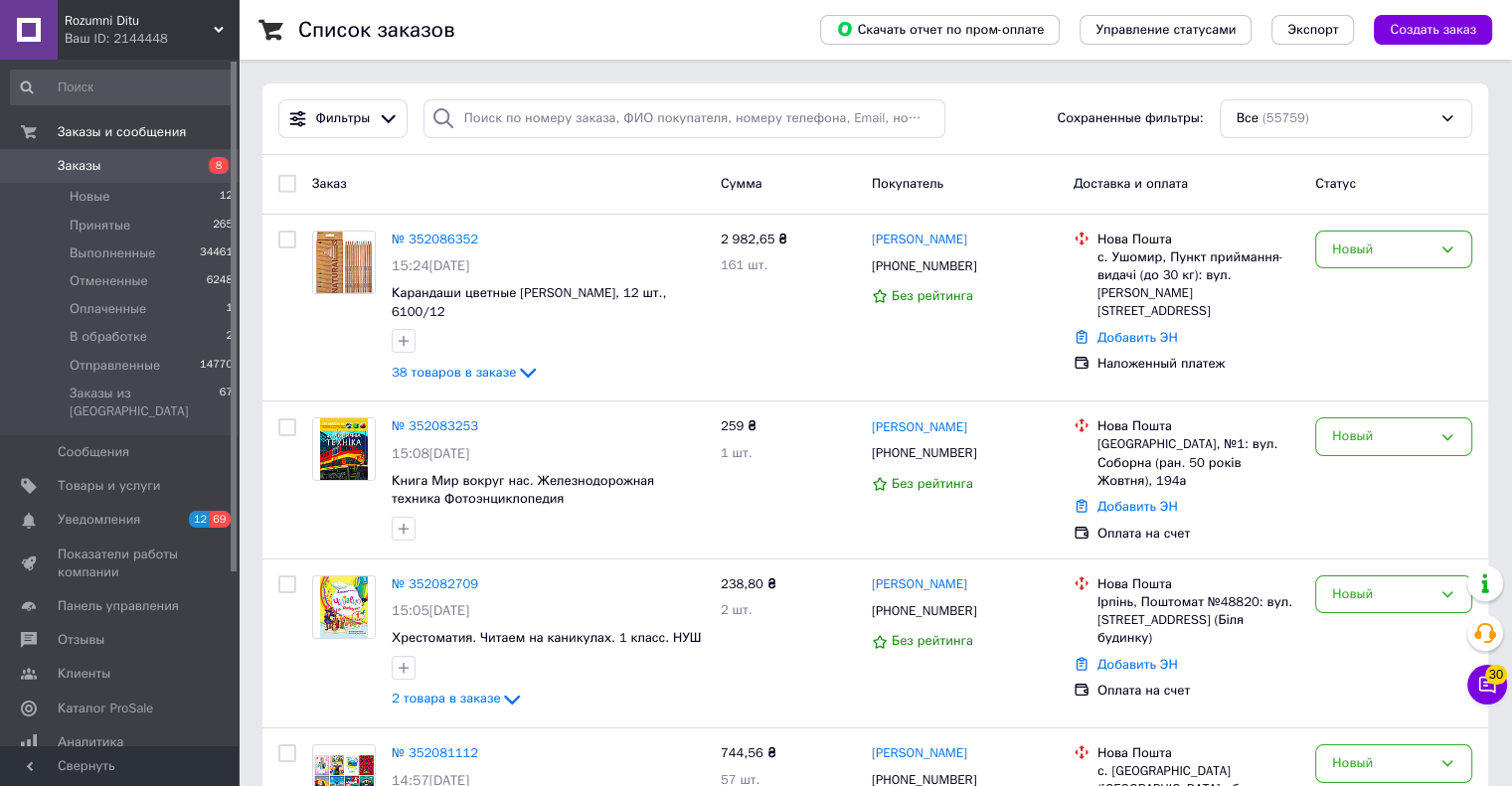 click on "Заказы" at bounding box center (80, 166) 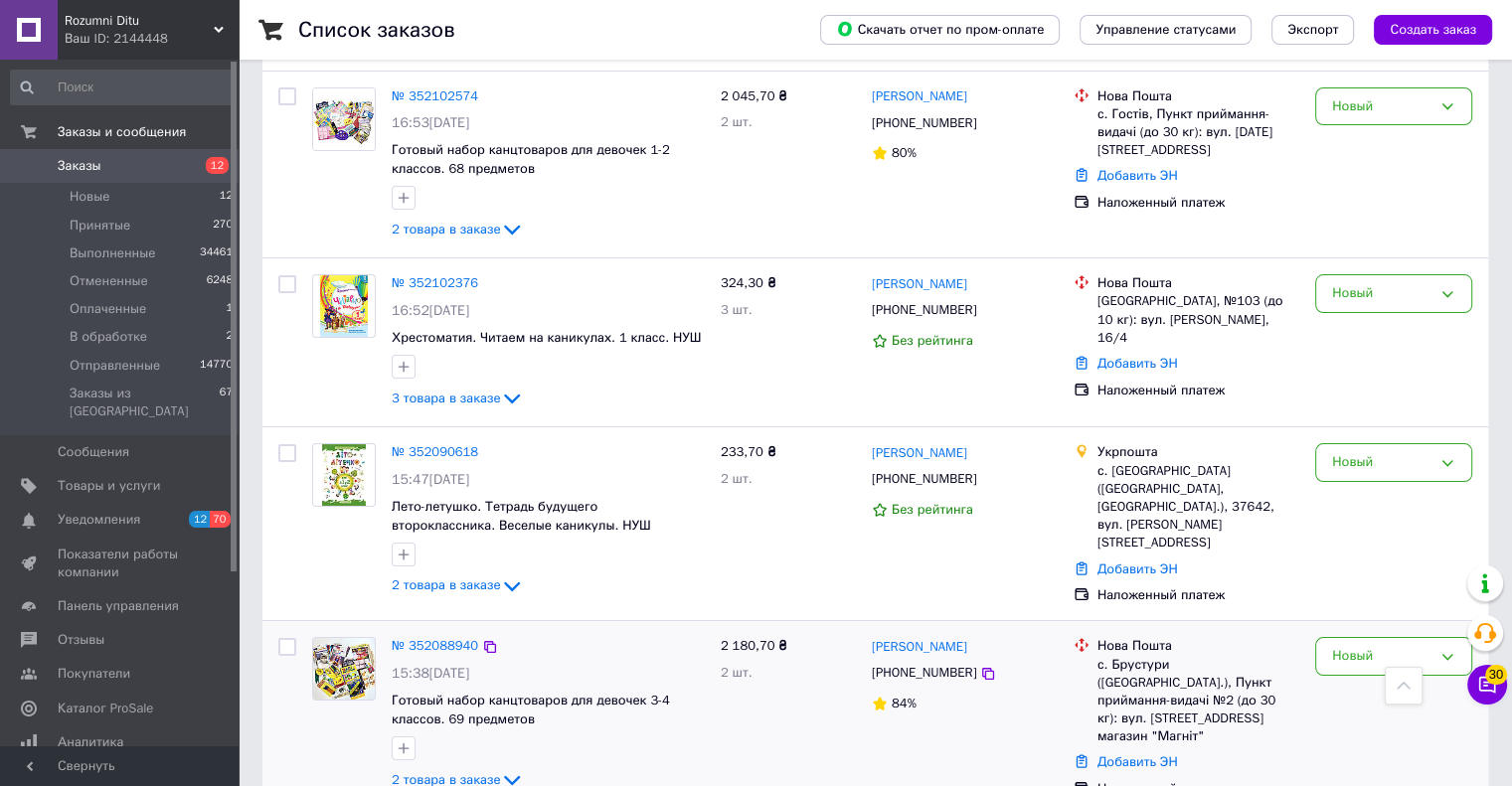 scroll, scrollTop: 0, scrollLeft: 0, axis: both 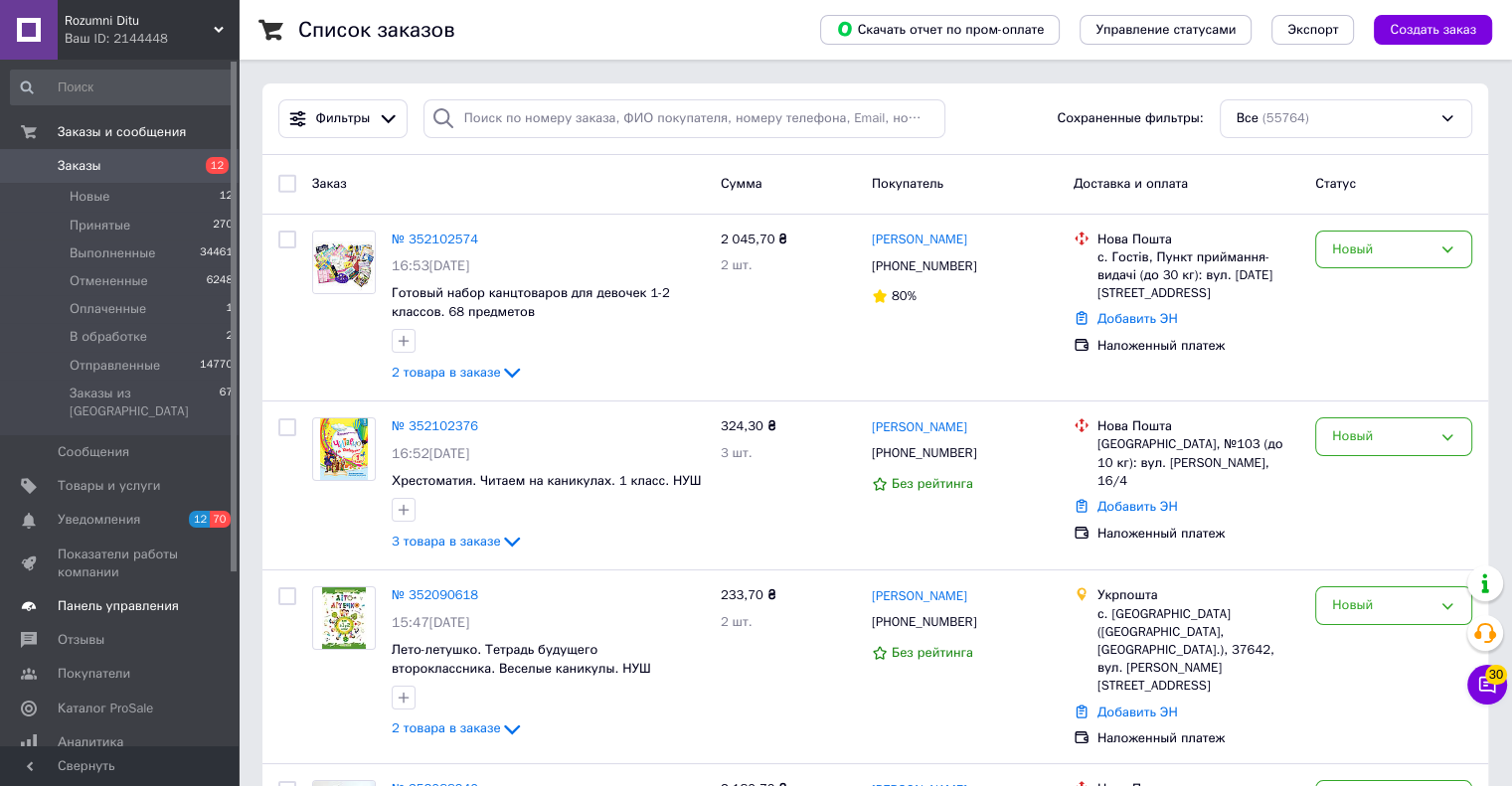click on "Панель управления" at bounding box center (118, 606) 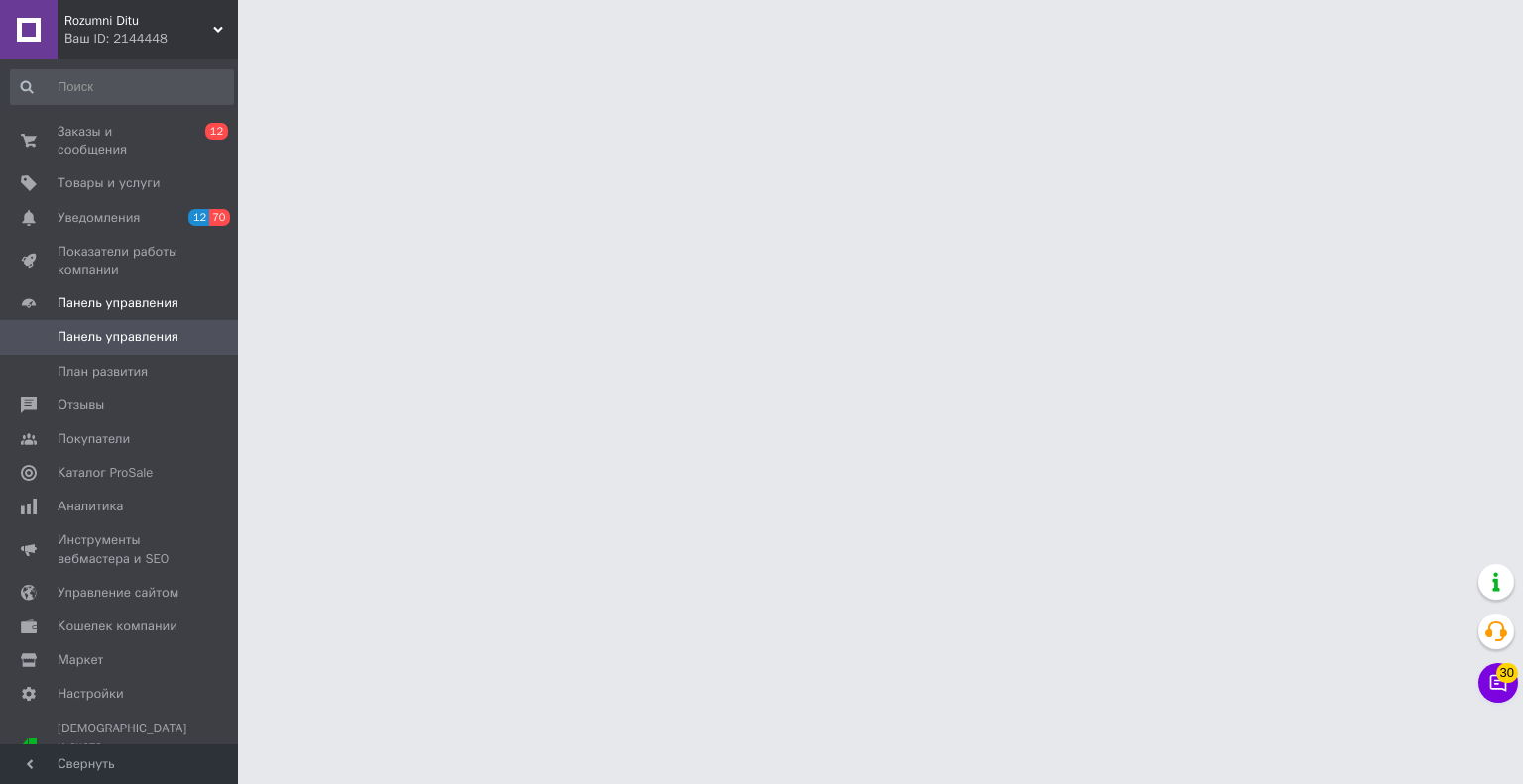 click on "Rozumni Ditu Ваш ID: 2144448 Сайт Rozumni Ditu Кабинет покупателя Проверить состояние системы Страница на портале Справка Выйти Заказы и сообщения 0 12 Товары и услуги Уведомления 12 70 Показатели работы компании Панель управления Панель управления План развития Отзывы Покупатели Каталог ProSale Аналитика Инструменты вебмастера и SEO Управление сайтом Кошелек компании Маркет Настройки Тарифы и счета Prom топ Свернуть" at bounding box center [762, 25] 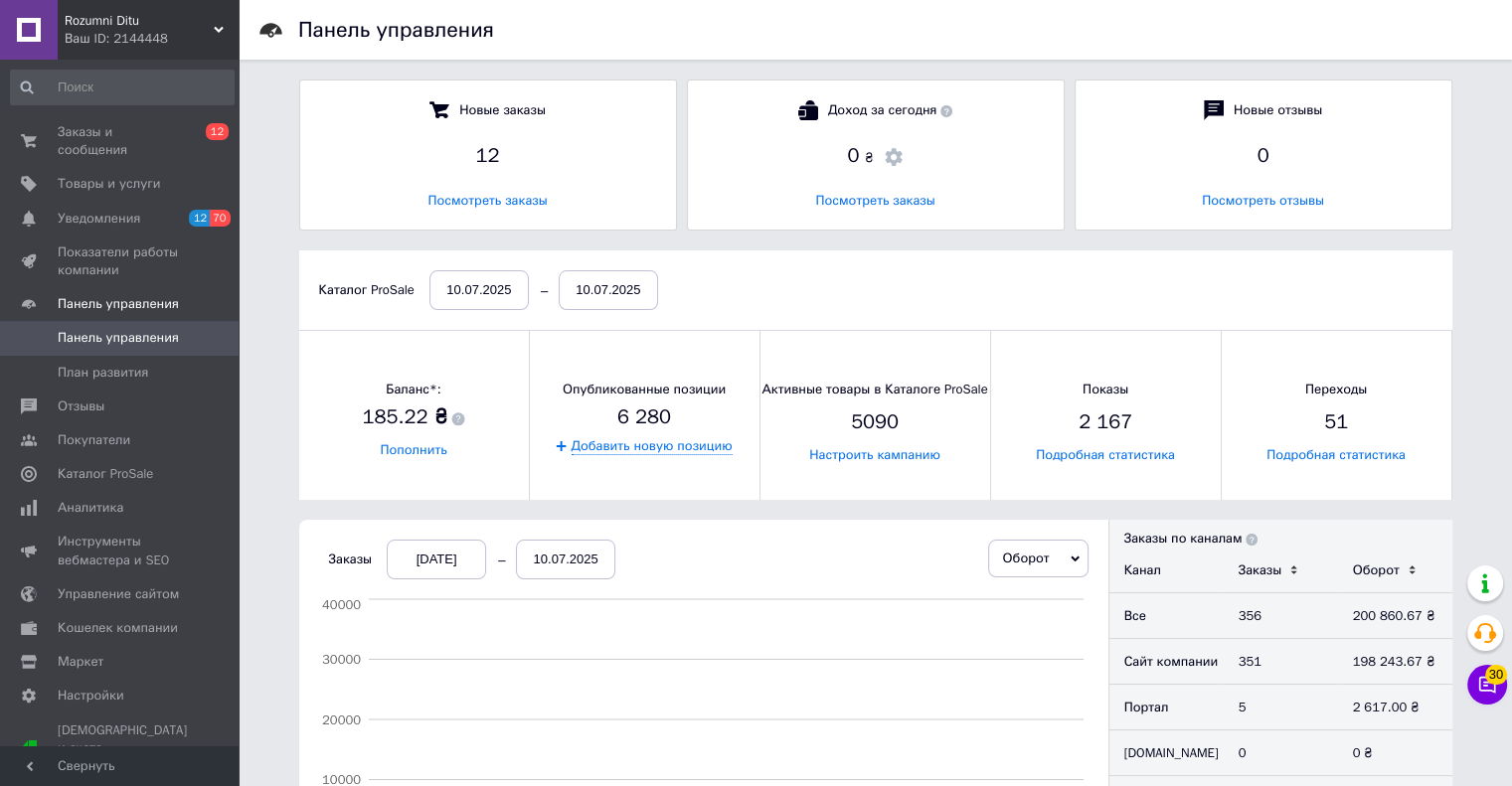 scroll, scrollTop: 10, scrollLeft: 9, axis: both 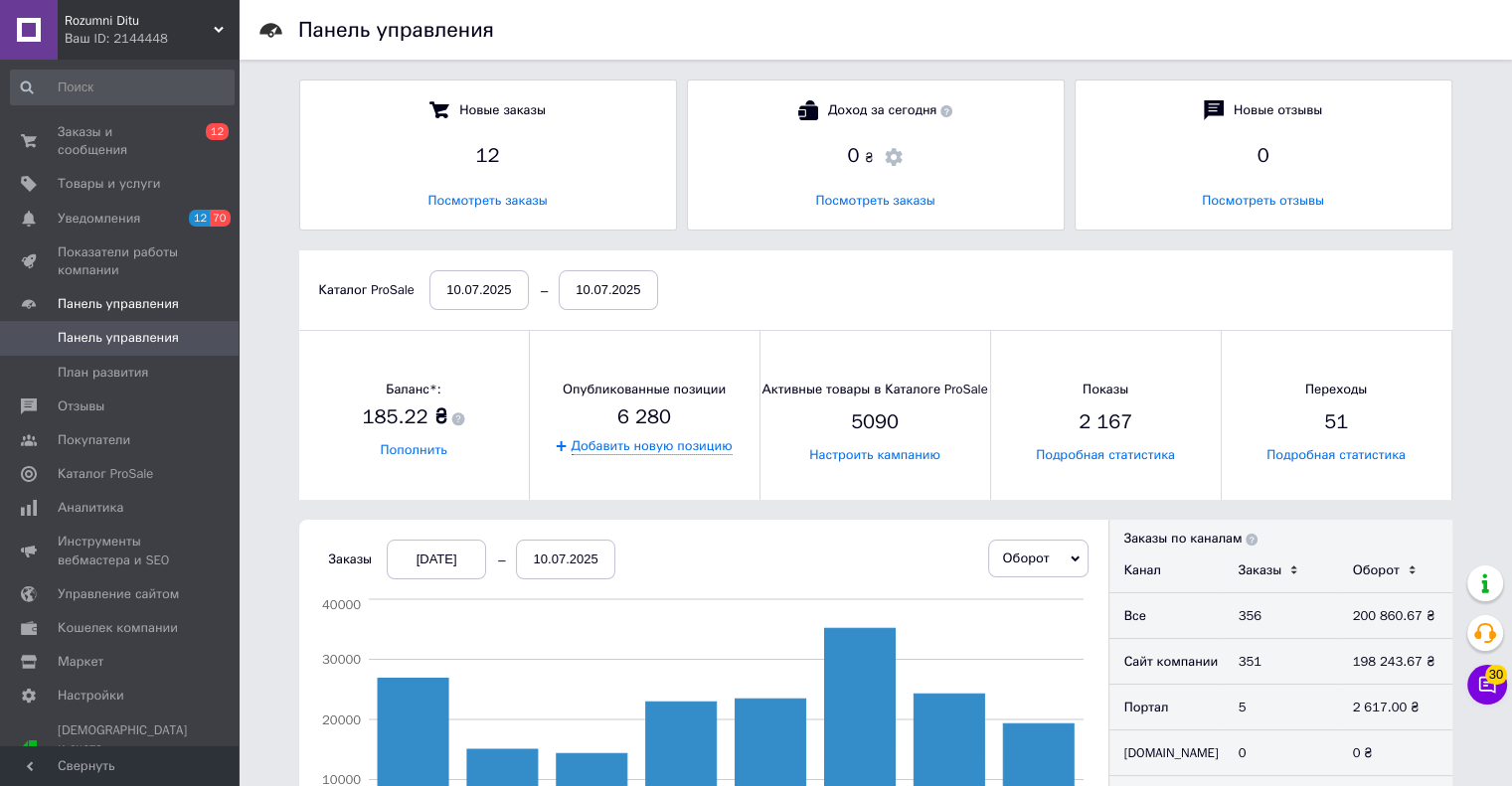 click on "Панель управления Новые заказы 12 Посмотреть заказы Доход за сегодня   0 ₴ Посмотреть заказы Новые отзывы 0 Посмотреть отзывы Каталог ProSale [DATE] [DATE] Баланс*:  185.22 ₴ Пополнить Опубликованные позиции 6 280 Добавить новую позицию Активные товары в Каталоге ProSale 5090 Настроить кампанию Показы 2 167 Подробная статистика Переходы 51 Подробная статистика Заказы [DATE] [DATE] Оборот Заказы Заказы Каталог ProSale Оборот Каталог ProSale 03 июля 04 июля 05 июля 06 июля 07 июля 08 июля 09 июля 10 июля 0 10000 20000 30000 40000 Портал Сайт компании [DOMAIN_NAME] Другое Заказы по каналам   Канал Заказы Оборот 356 5" at bounding box center (875, 960) 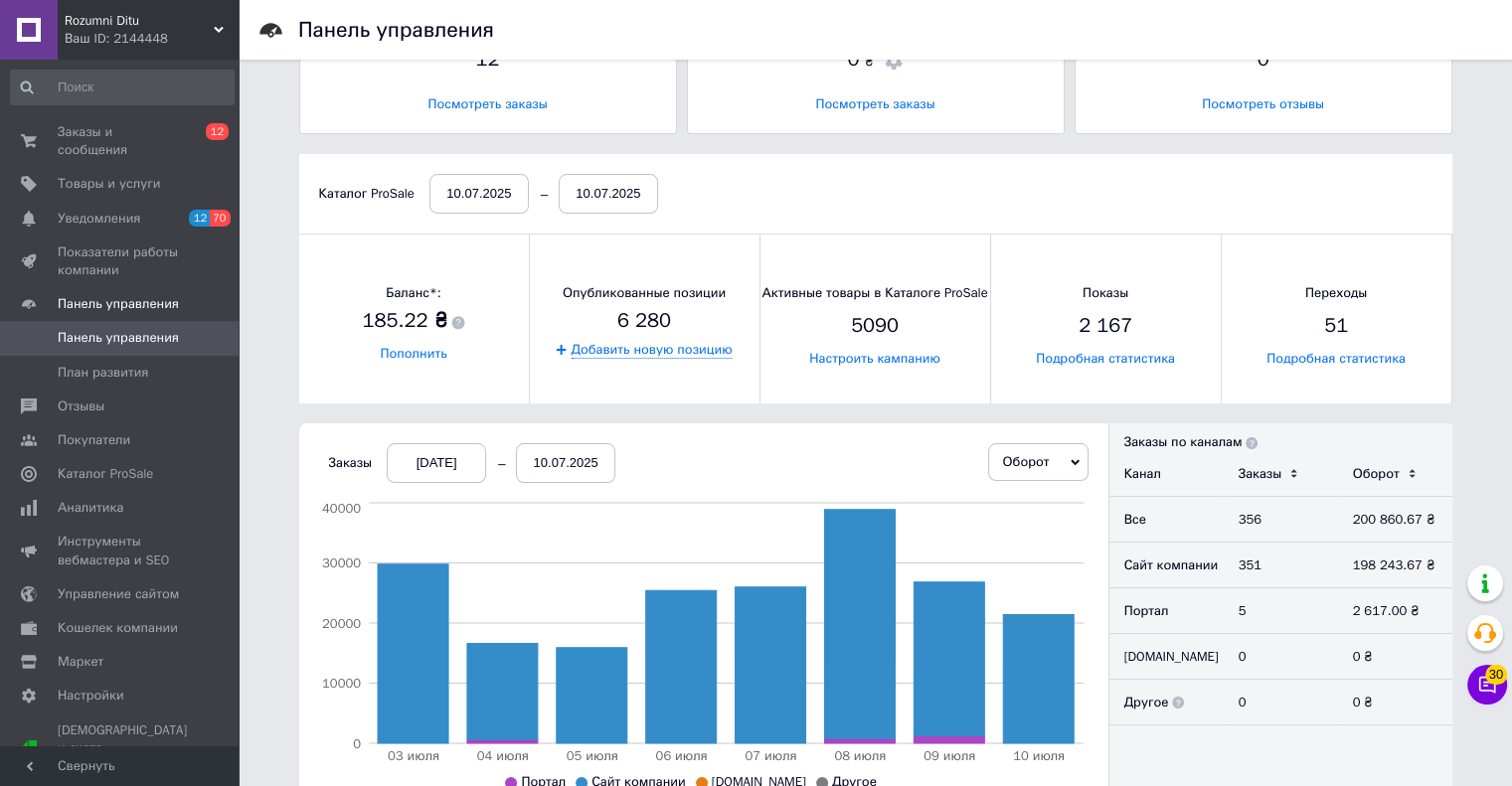 scroll, scrollTop: 298, scrollLeft: 0, axis: vertical 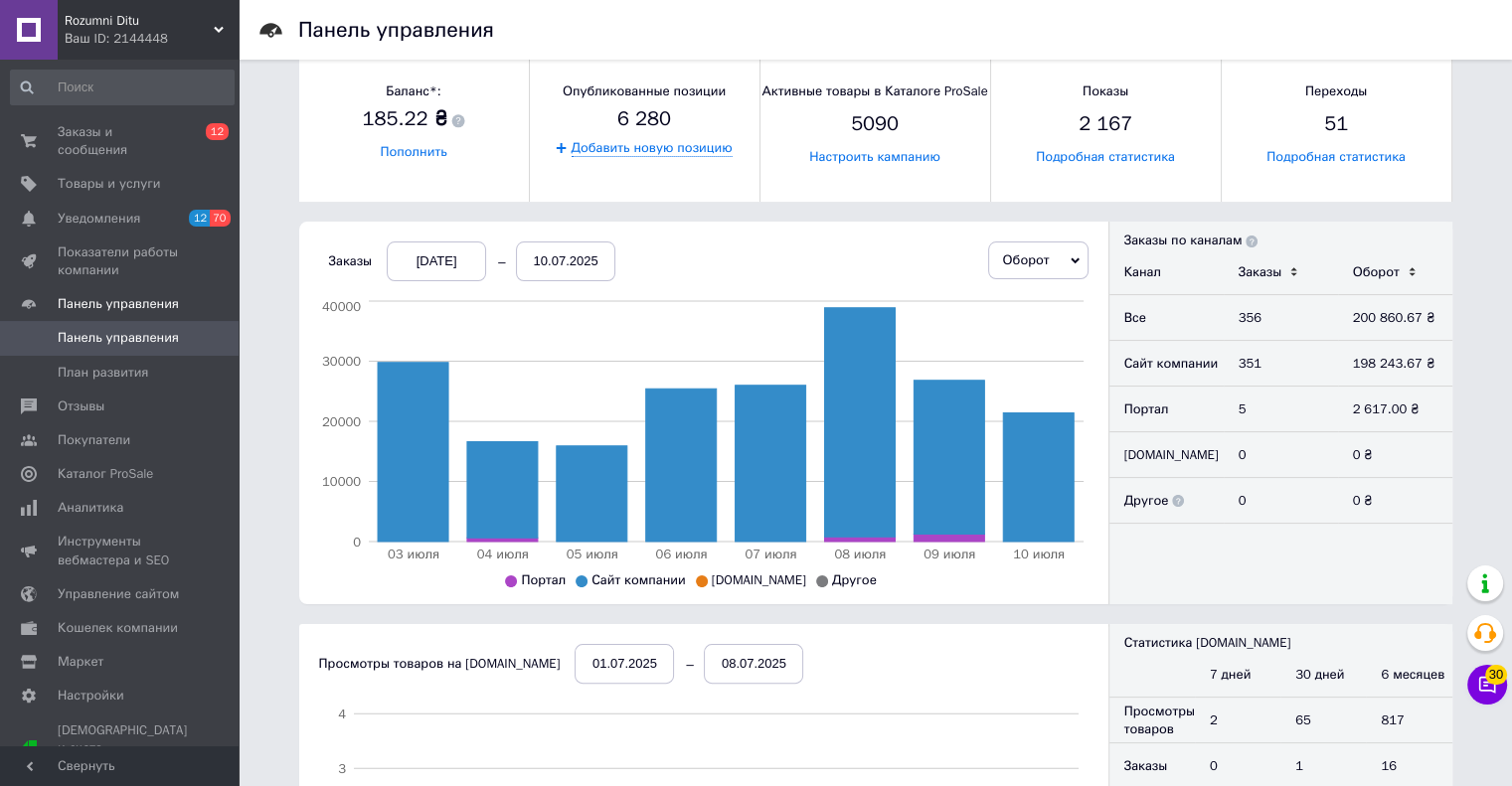 click on "Панель управления Новые заказы 12 Посмотреть заказы Доход за сегодня   0 ₴ Посмотреть заказы Новые отзывы 0 Посмотреть отзывы Каталог ProSale [DATE] [DATE] Баланс*:  185.22 ₴ Пополнить Опубликованные позиции 6 280 Добавить новую позицию Активные товары в Каталоге ProSale 5090 Настроить кампанию Показы 2 167 Подробная статистика Переходы 51 Подробная статистика Заказы [DATE] [DATE] Оборот Заказы Заказы Каталог ProSale Оборот Каталог ProSale 03 июля 04 июля 05 июля 06 июля 07 июля 08 июля 09 июля 10 июля 0 10000 20000 30000 40000 Портал Сайт компании [DOMAIN_NAME] Другое Четверг   [DATE] Заказы по каналам   Канал 356" at bounding box center (875, 662) 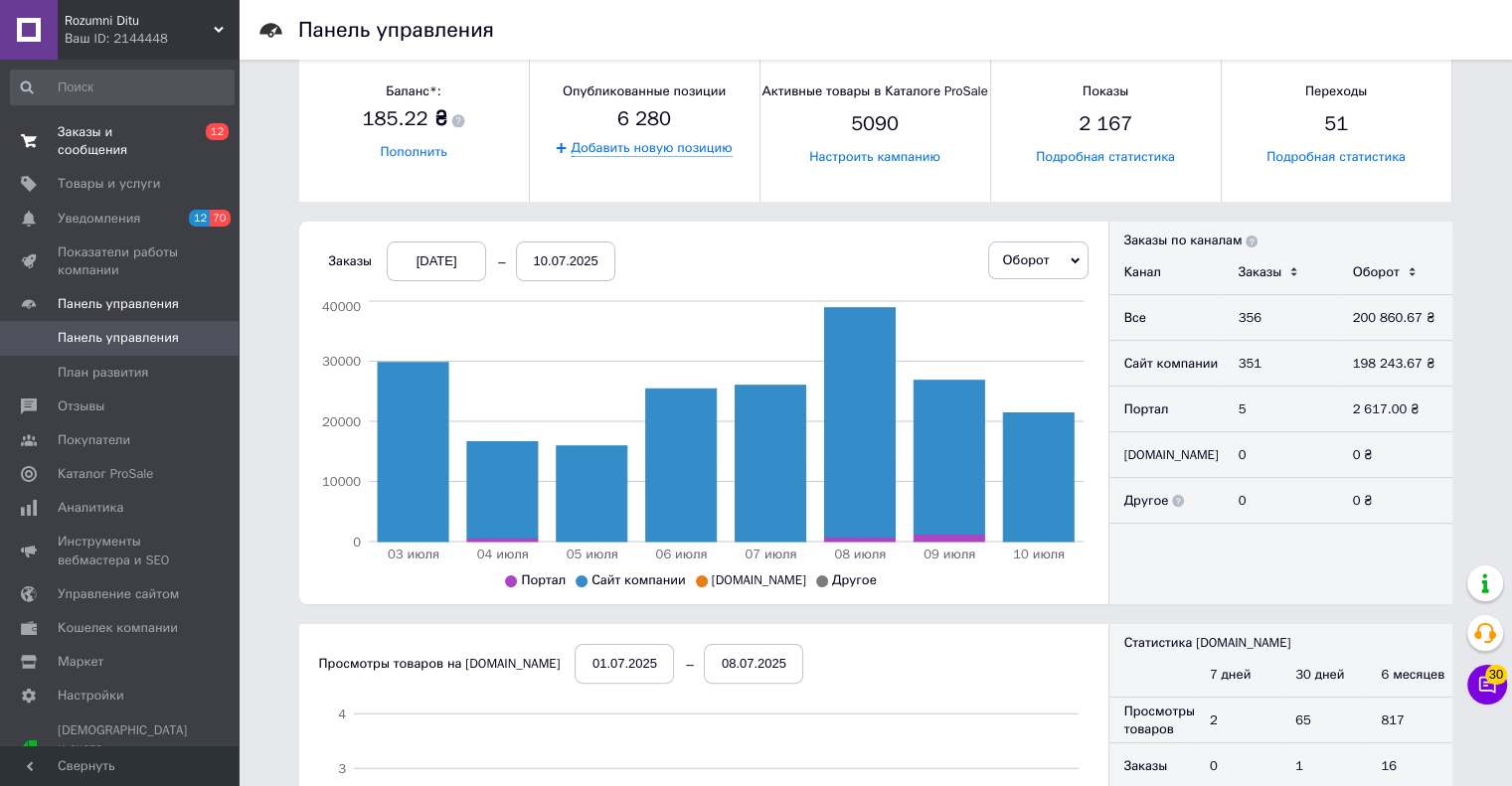 click on "Заказы и сообщения" at bounding box center [120, 141] 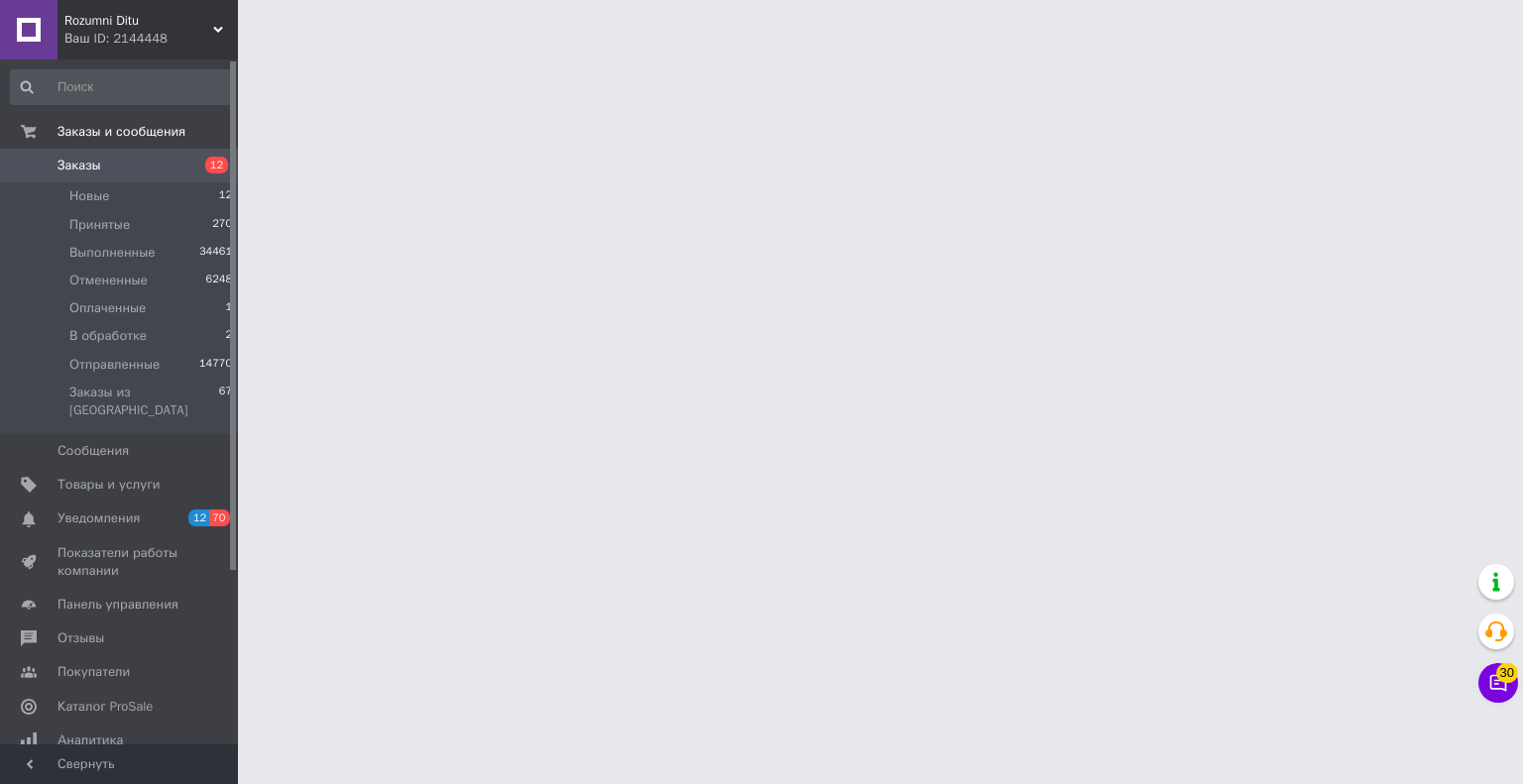 click on "Rozumni Ditu Ваш ID: 2144448 Сайт Rozumni Ditu Кабинет покупателя Проверить состояние системы Страница на портале Справка Выйти Заказы и сообщения Заказы 12 Новые 12 Принятые 270 Выполненные 34461 Отмененные 6248 Оплаченные 1 В обработке 2 Отправленные 14770 Заказы из Розетки 67 Сообщения 0 Товары и услуги Уведомления 12 70 Показатели работы компании Панель управления Отзывы Покупатели Каталог ProSale Аналитика Инструменты вебмастера и SEO Управление сайтом Кошелек компании Маркет Настройки Тарифы и счета Prom топ Свернуть
30 1" at bounding box center (762, 25) 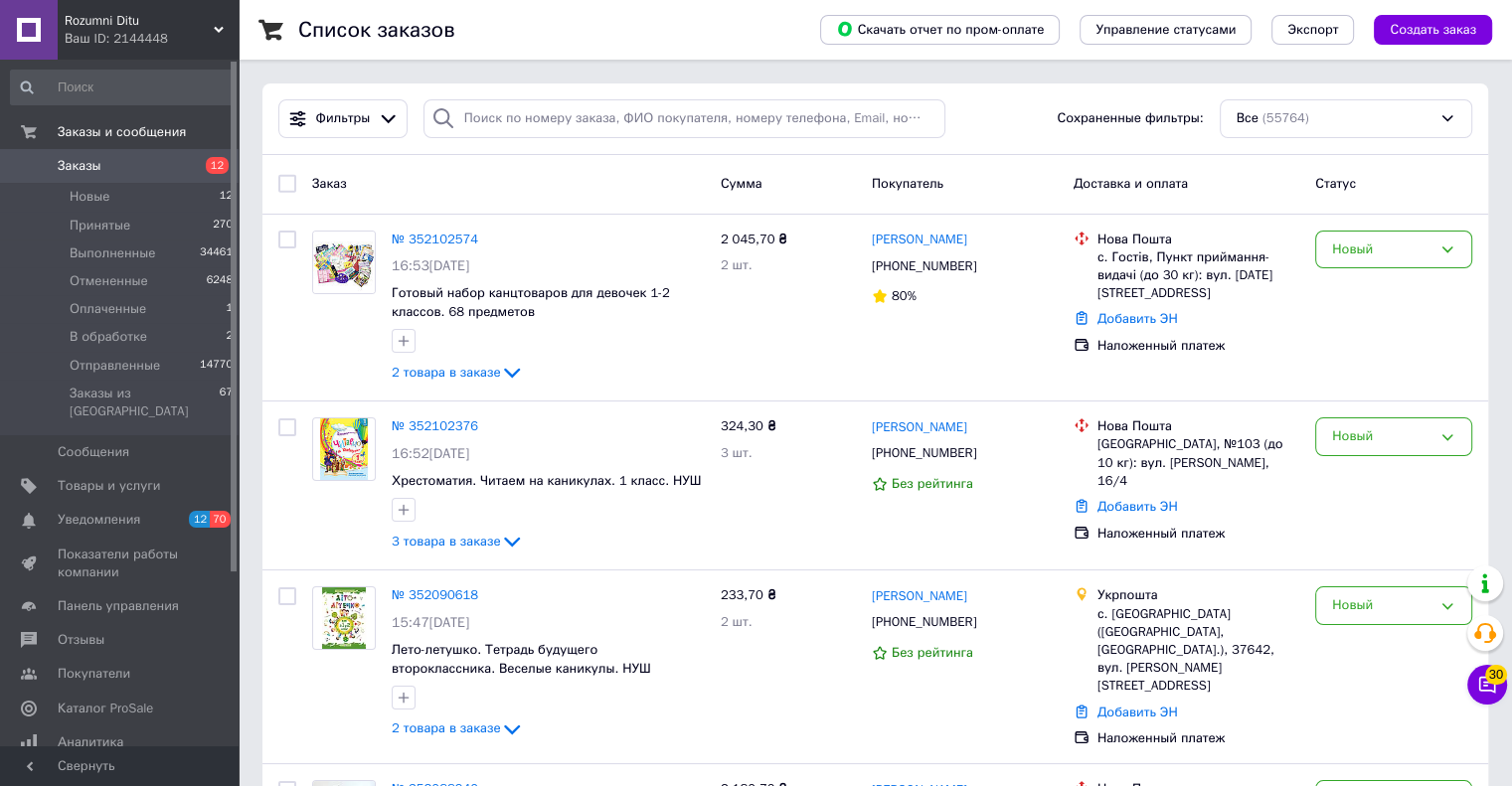 click on "Список заказов   Скачать отчет по пром-оплате Управление статусами Экспорт Создать заказ Фильтры Сохраненные фильтры: Все (55764) Заказ Сумма Покупатель Доставка и оплата Статус № 352102574 16:53[DATE] Готовый набор канцтоваров для девочек 1-2 классов. 68 предметов 2 товара в заказе 2 045,70 ₴ 2 шт. [PERSON_NAME] [PHONE_NUMBER] 80% Нова Пошта с. Гостів, Пункт приймання-видачі (до 30 кг): вул. [DATE], 9А Добавить ЭН Наложенный платеж Новый № 352102376 16:52[DATE] Хрестоматия. Читаем на каникулах. 1 класс. НУШ 3 товара в заказе 324,30 ₴ 3 шт. [PERSON_NAME] [PHONE_NUMBER] Без рейтинга Нова Пошта Новый 2 шт." at bounding box center [875, 9314] 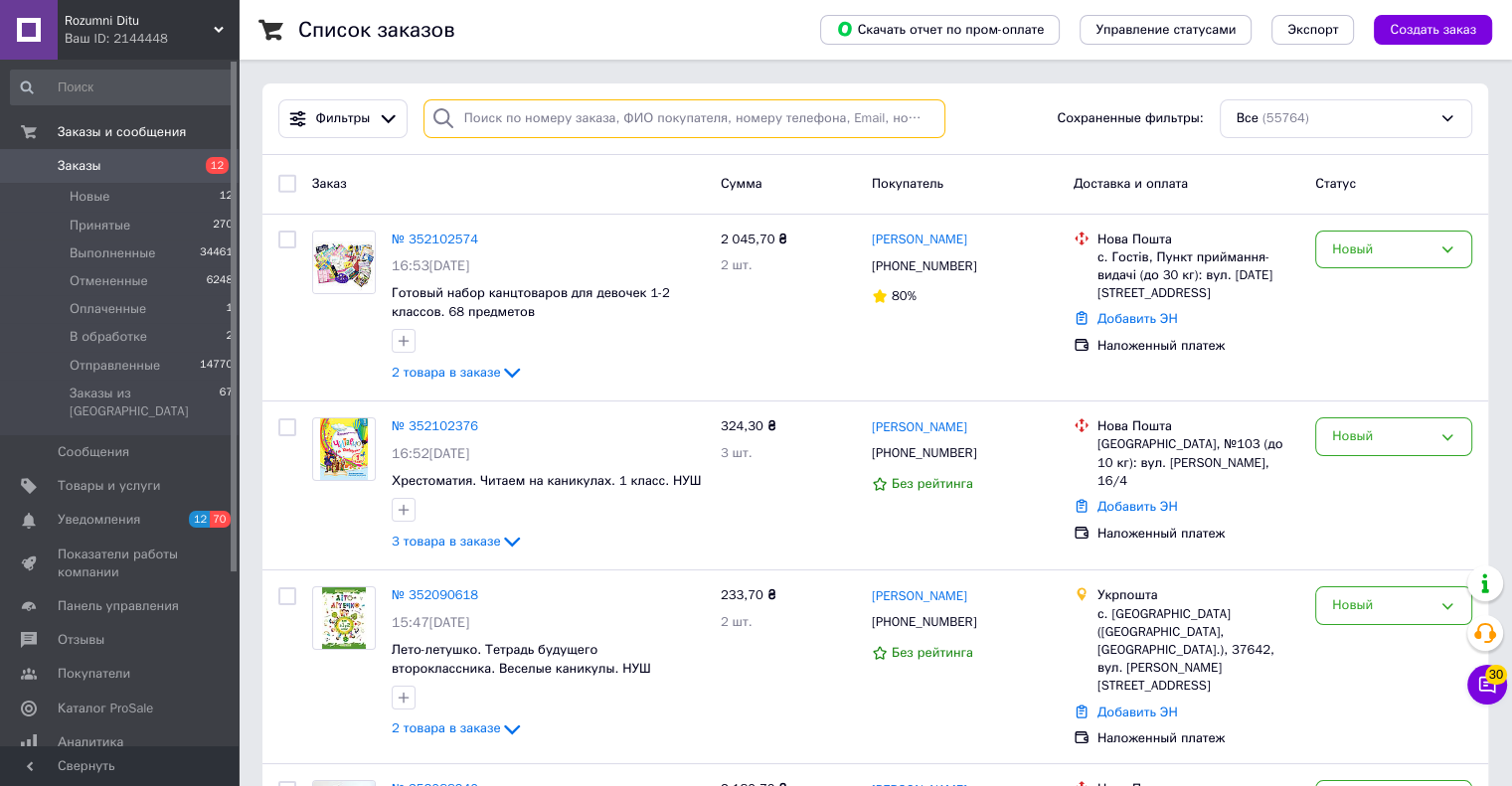 click at bounding box center (684, 118) 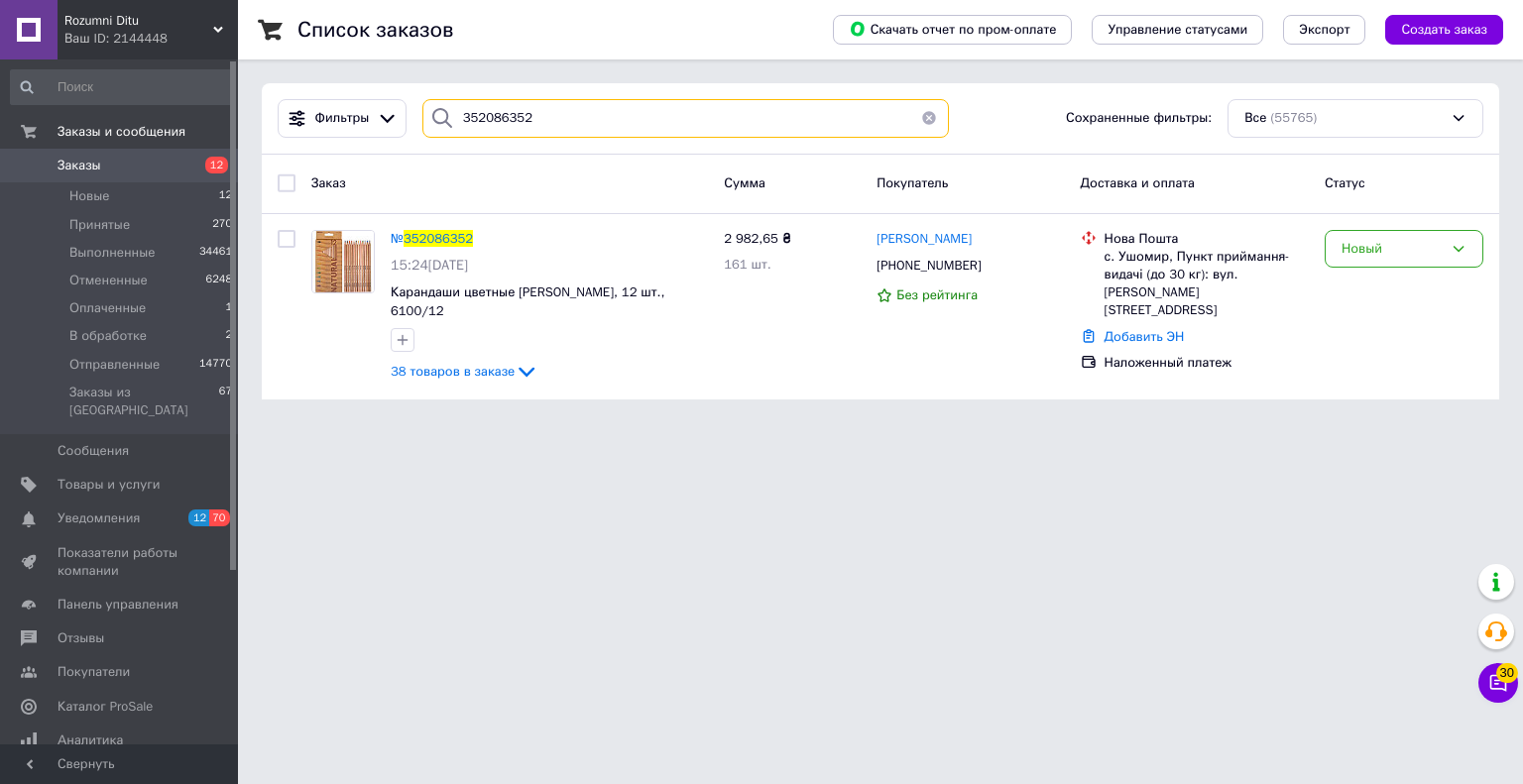 type on "352086352" 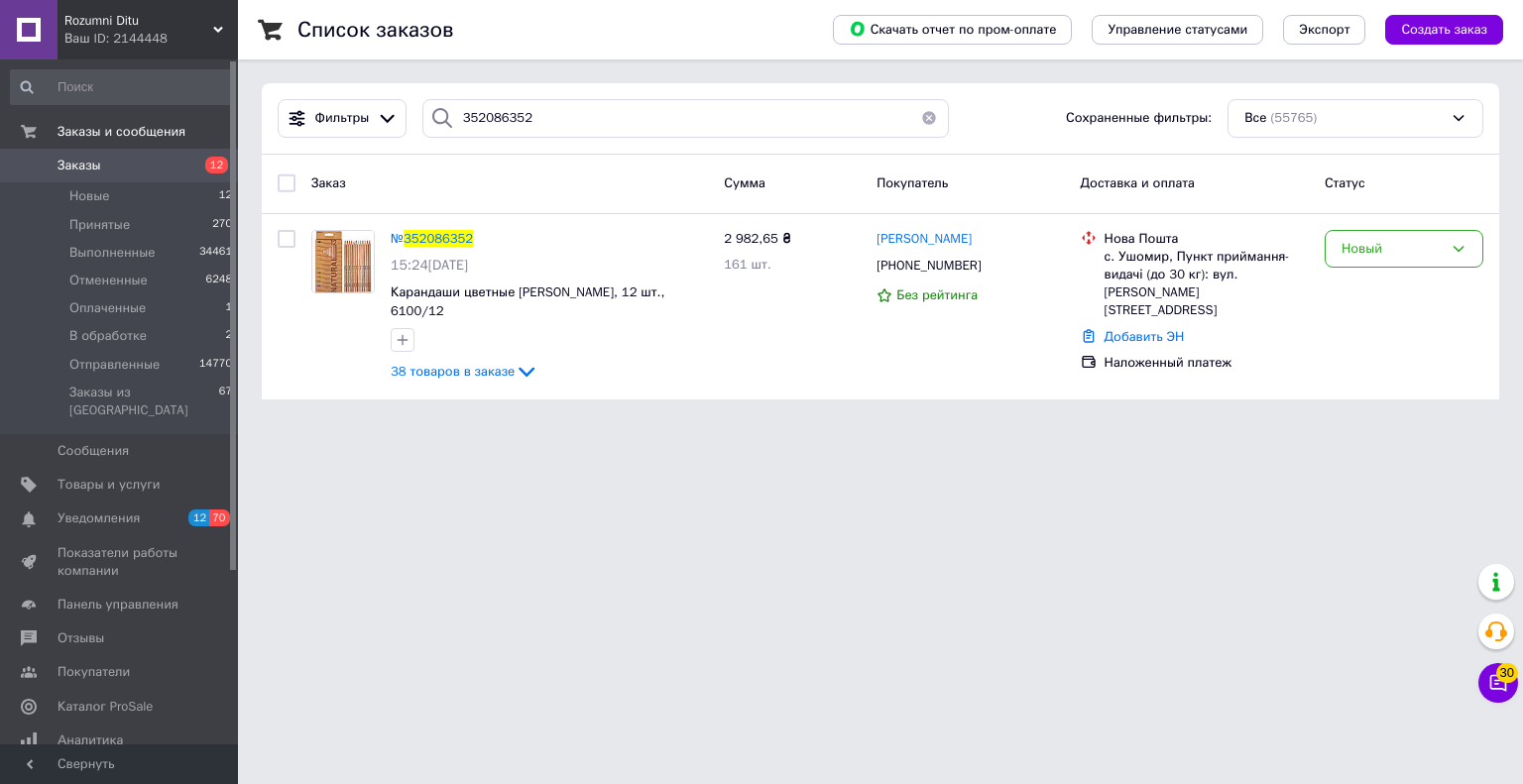click on "Заказы" at bounding box center [79, 166] 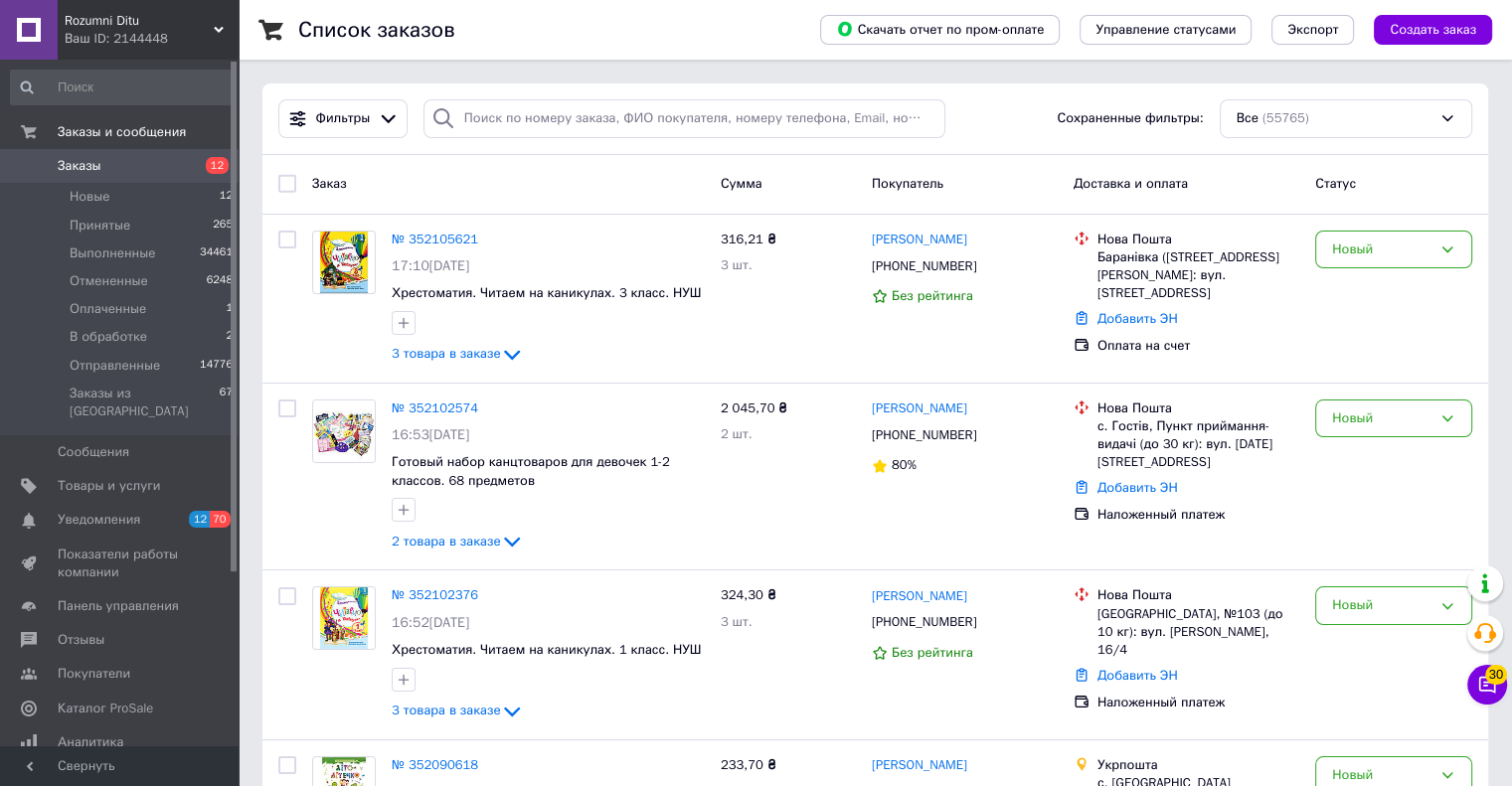 click on "Список заказов   Скачать отчет по пром-оплате Управление статусами Экспорт Создать заказ Фильтры Сохраненные фильтры: Все (55765) Заказ Сумма Покупатель Доставка и оплата Статус № 352105621 17:10[DATE] Хрестоматия. Читаем на каникулах. 3 класс. НУШ 3 товара в заказе 316,21 ₴ 3 шт. [PERSON_NAME] [PHONE_NUMBER] Без рейтинга Нова Пошта Баранівка ([STREET_ADDRESS][PERSON_NAME]: вул. [PERSON_NAME], 28 Добавить ЭН Оплата на счет Новый № 352102574 16:53[DATE] Готовый набор канцтоваров для девочек 1-2 классов. 68 предметов 2 товара в заказе 2 045,70 ₴ 2 шт. [PERSON_NAME] [PHONE_NUMBER] 80% Новый 3 шт." at bounding box center (875, 9329) 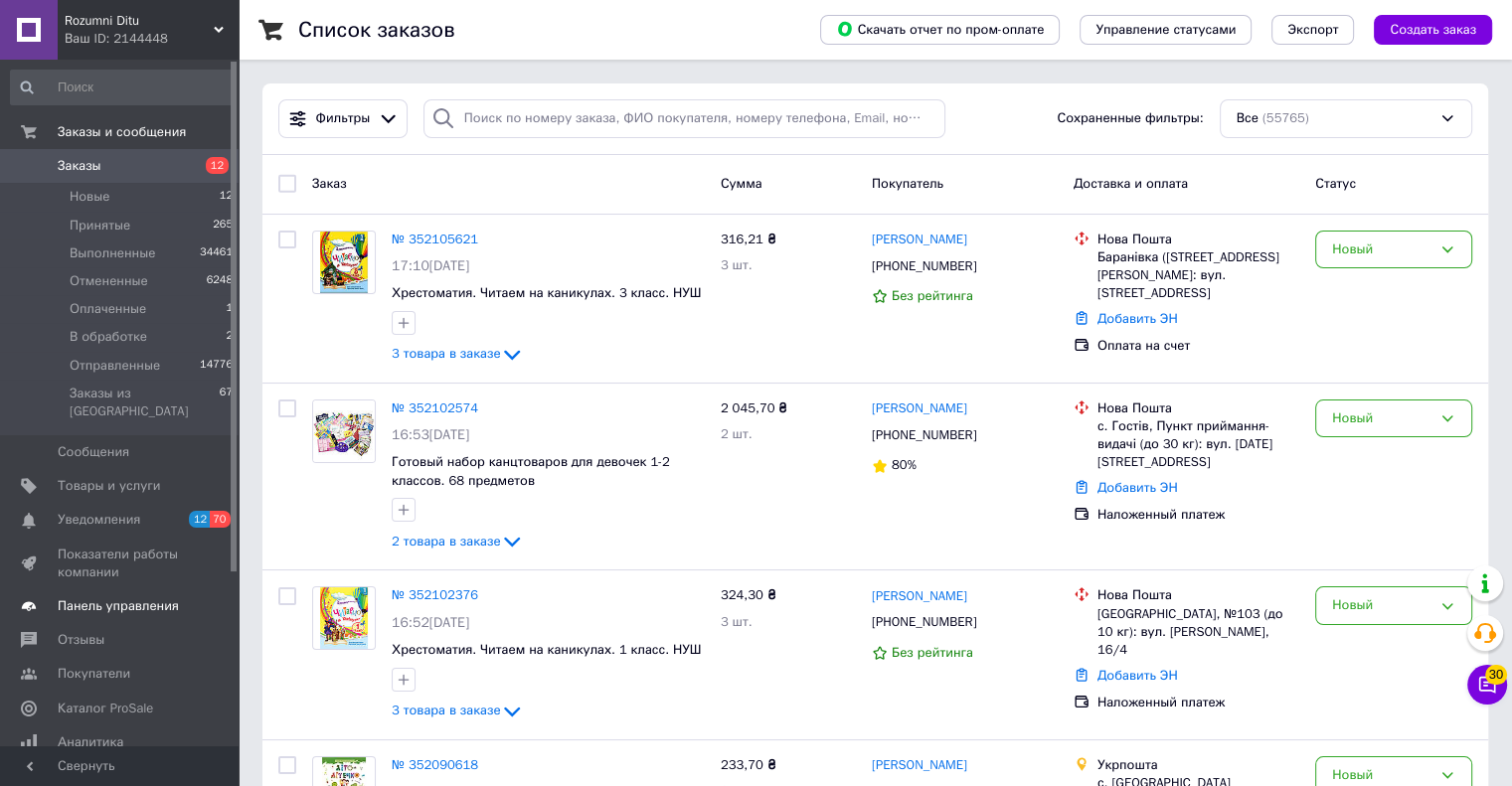 click on "Панель управления" at bounding box center [118, 606] 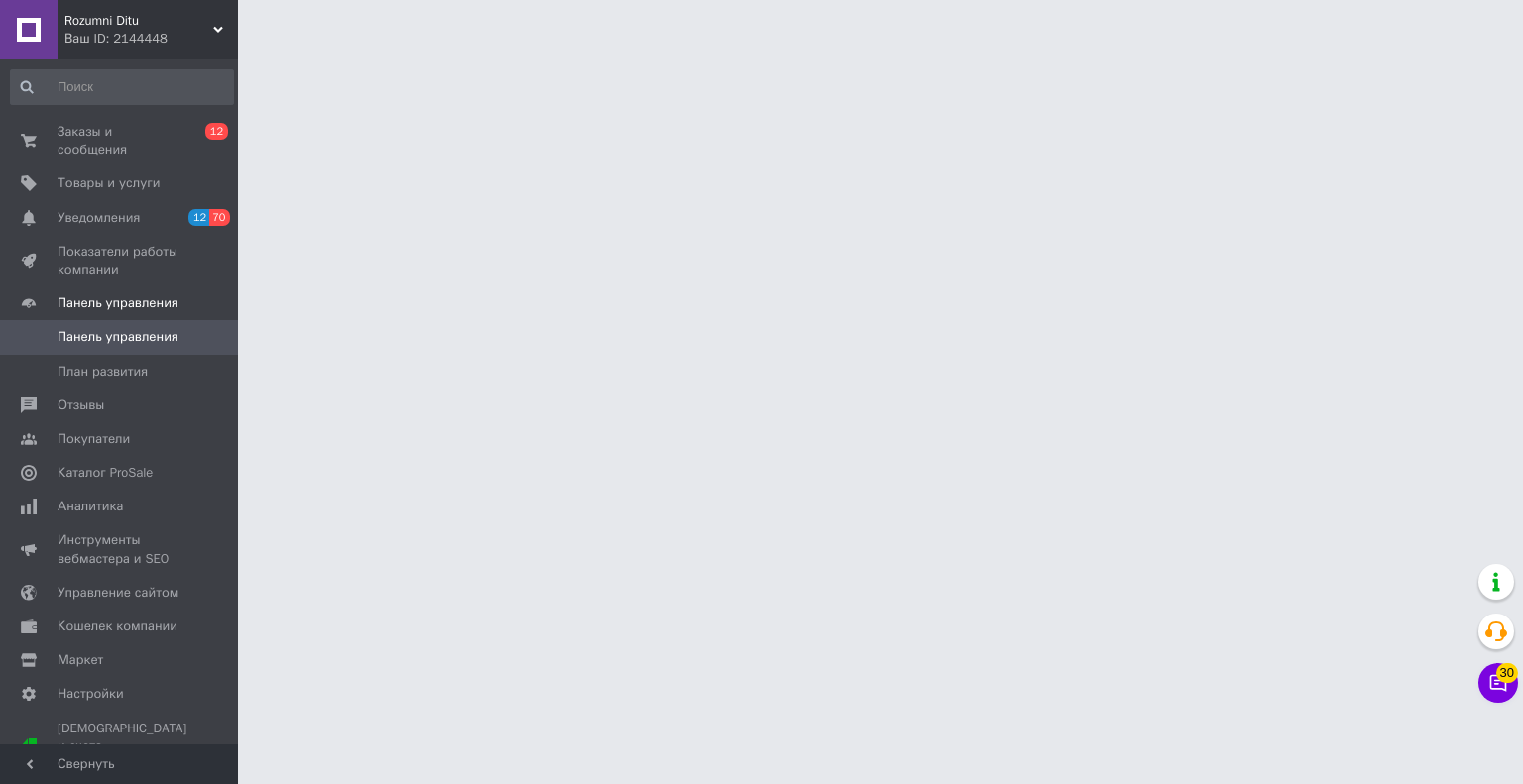 click on "Rozumni Ditu Ваш ID: 2144448 Сайт Rozumni Ditu Кабинет покупателя Проверить состояние системы Страница на портале Справка Выйти Заказы и сообщения 0 12 Товары и услуги Уведомления 12 70 Показатели работы компании Панель управления Панель управления План развития Отзывы Покупатели Каталог ProSale Аналитика Инструменты вебмастера и SEO Управление сайтом Кошелек компании Маркет Настройки Тарифы и счета Prom топ Свернуть" at bounding box center (762, 25) 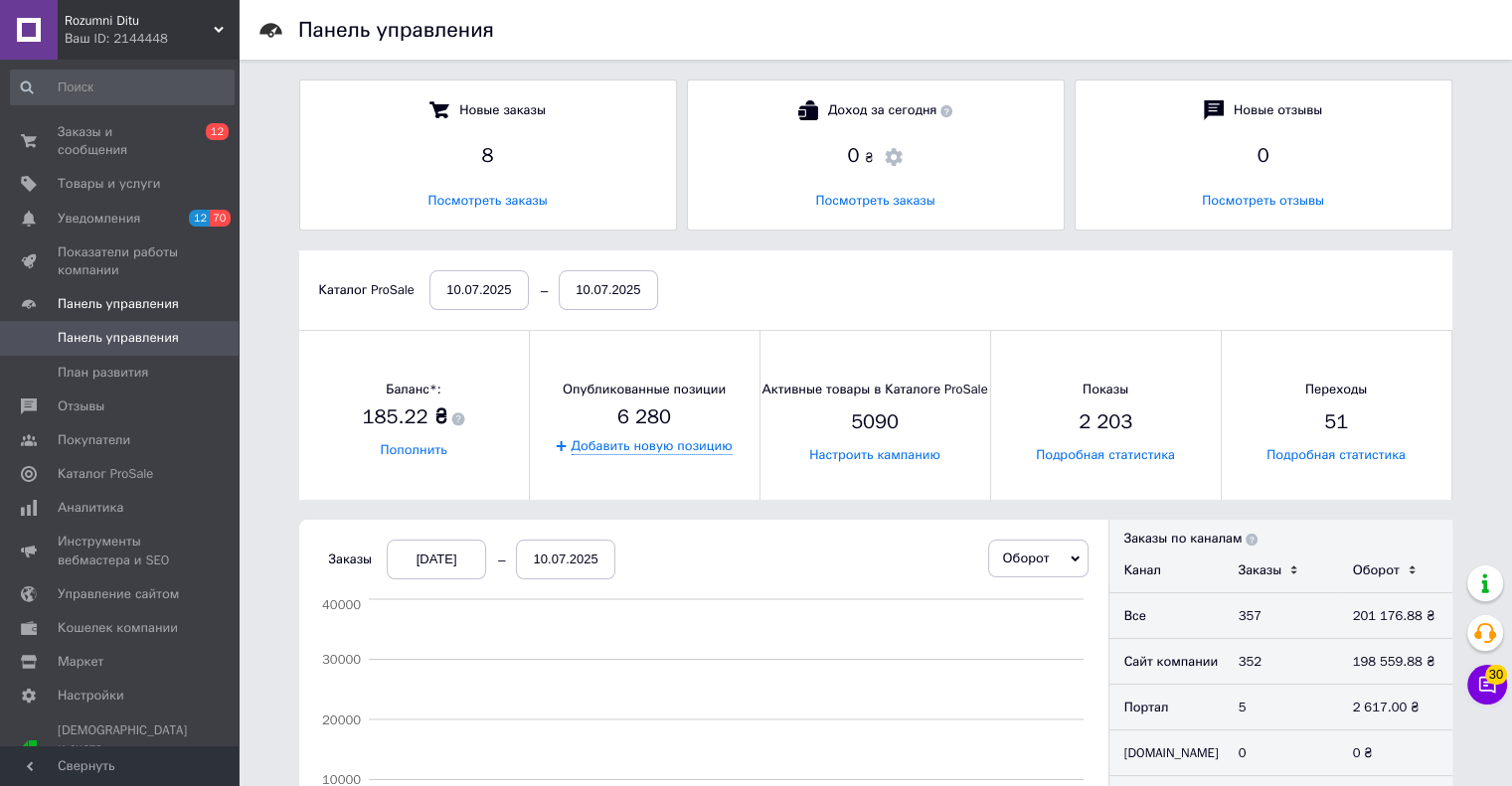 scroll, scrollTop: 10, scrollLeft: 9, axis: both 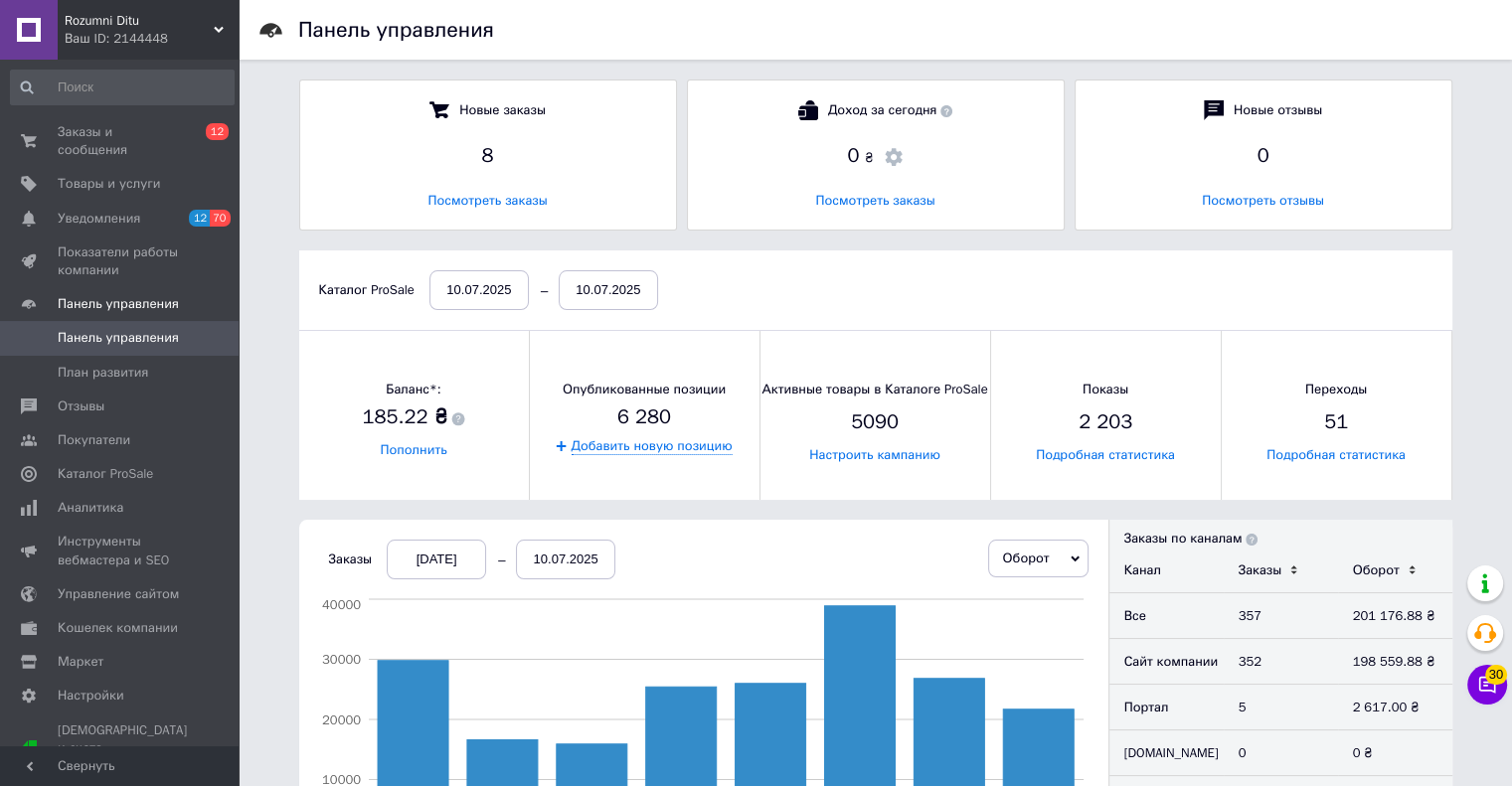 click on "Панель управления Новые заказы 8 Посмотреть заказы Доход за сегодня   0 ₴ Посмотреть заказы Новые отзывы 0 Посмотреть отзывы Каталог ProSale [DATE] [DATE] Баланс*:  185.22 ₴ Пополнить Опубликованные позиции 6 280 Добавить новую позицию Активные товары в Каталоге ProSale 5090 Настроить кампанию Показы 2 203 Подробная статистика Переходы 51 Подробная статистика Заказы [DATE] [DATE] Оборот Заказы Заказы Каталог ProSale Оборот Каталог ProSale 03 июля 04 июля 05 июля 06 июля 07 июля 08 июля 09 июля 10 июля 0 10000 20000 30000 40000 Портал Сайт компании [DOMAIN_NAME] Другое Заказы по каналам   Канал Заказы Оборот Все" at bounding box center [875, 960] 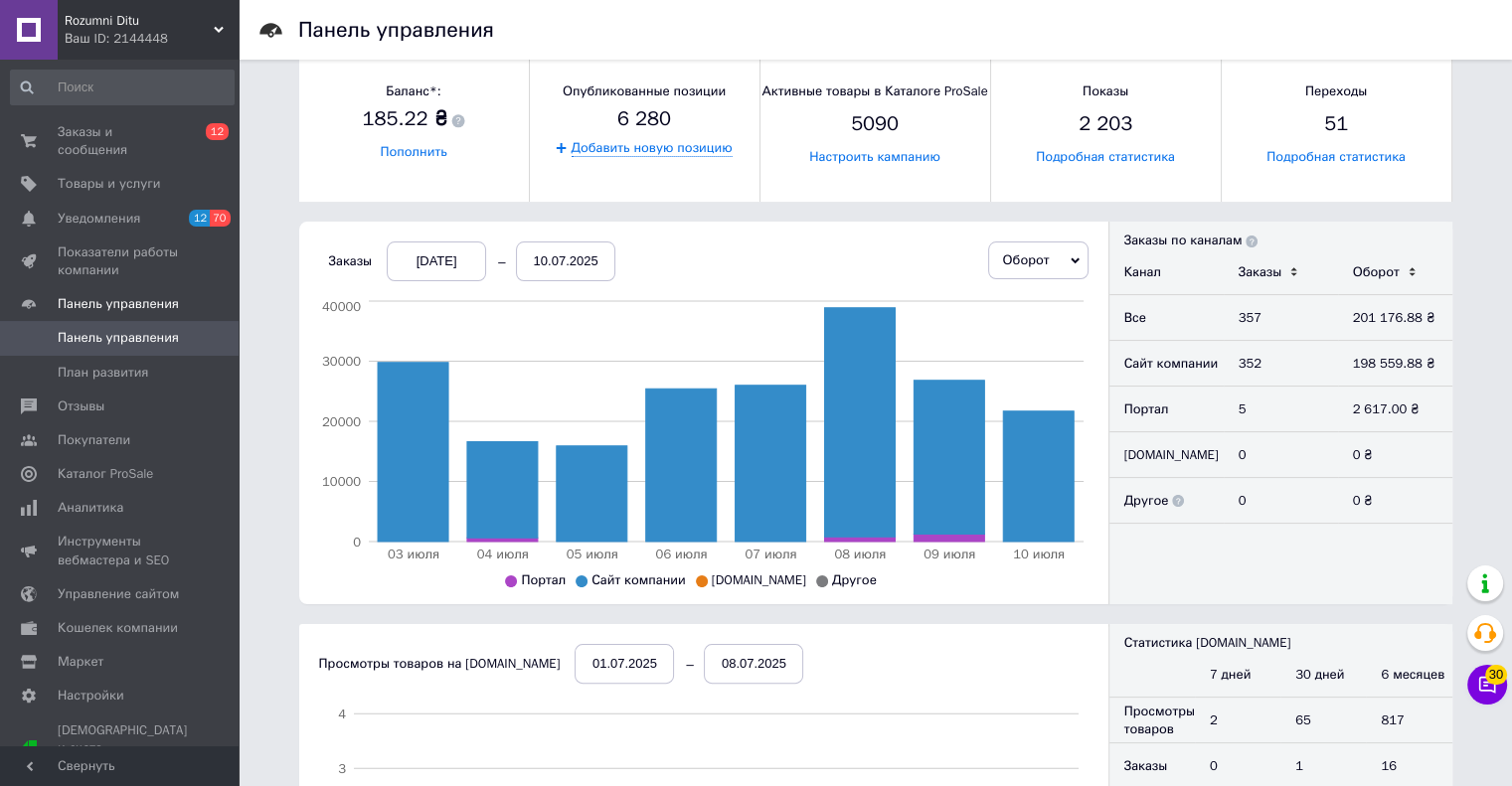 scroll, scrollTop: 0, scrollLeft: 0, axis: both 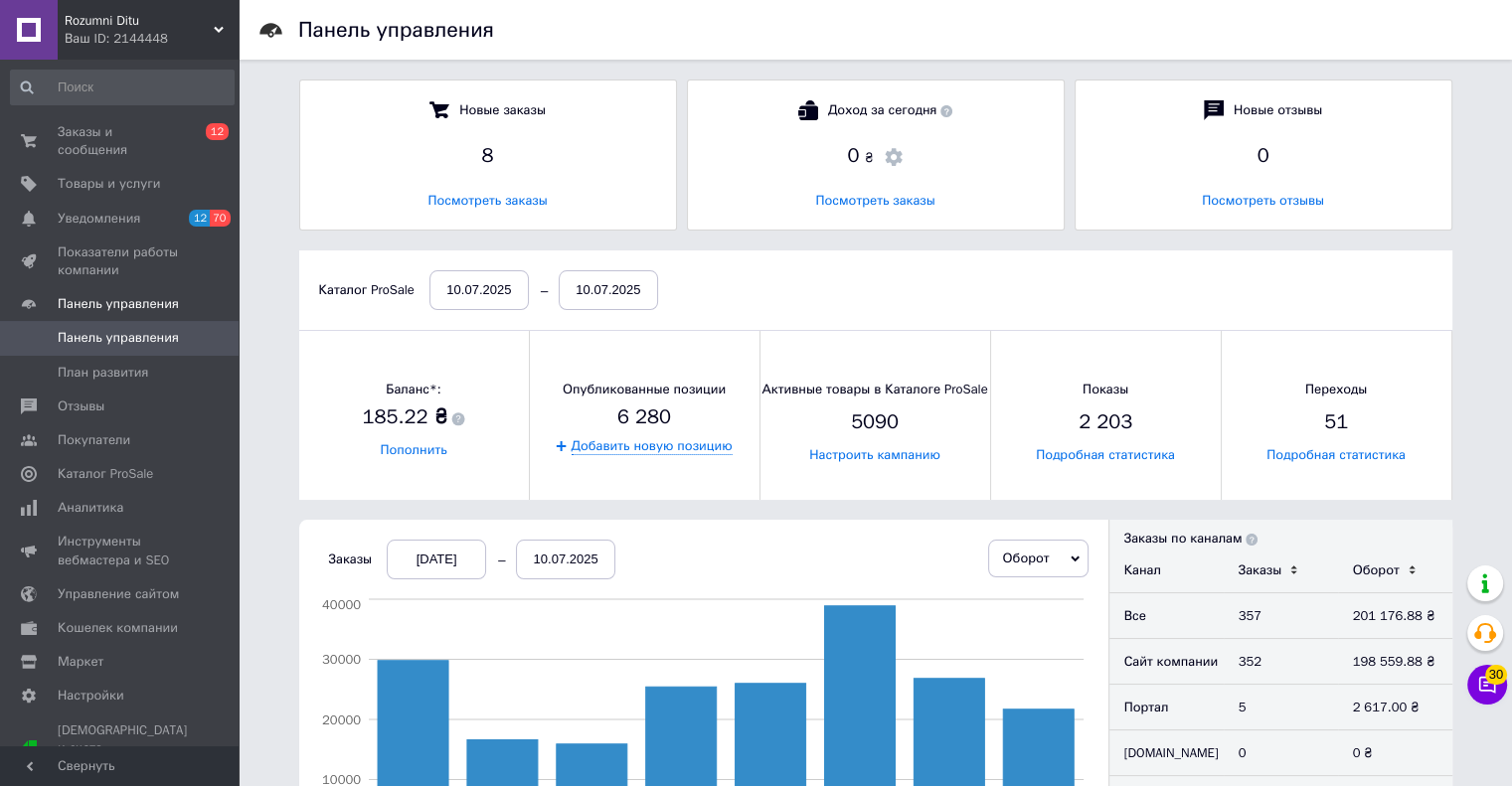 click on "Панель управления Новые заказы 8 Посмотреть заказы Доход за сегодня   0 ₴ Посмотреть заказы Новые отзывы 0 Посмотреть отзывы Каталог ProSale [DATE] [DATE] Баланс*:  185.22 ₴ Пополнить Опубликованные позиции 6 280 Добавить новую позицию Активные товары в Каталоге ProSale 5090 Настроить кампанию Показы 2 203 Подробная статистика Переходы 51 Подробная статистика Заказы [DATE] [DATE] Оборот Заказы Заказы Каталог ProSale Оборот Каталог ProSale 03 июля 04 июля 05 июля 06 июля 07 июля 08 июля 09 июля 10 июля 0 10000 20000 30000 40000 Портал Сайт компании [DOMAIN_NAME] Другое Заказы по каналам   Канал Заказы Оборот Все" at bounding box center (875, 960) 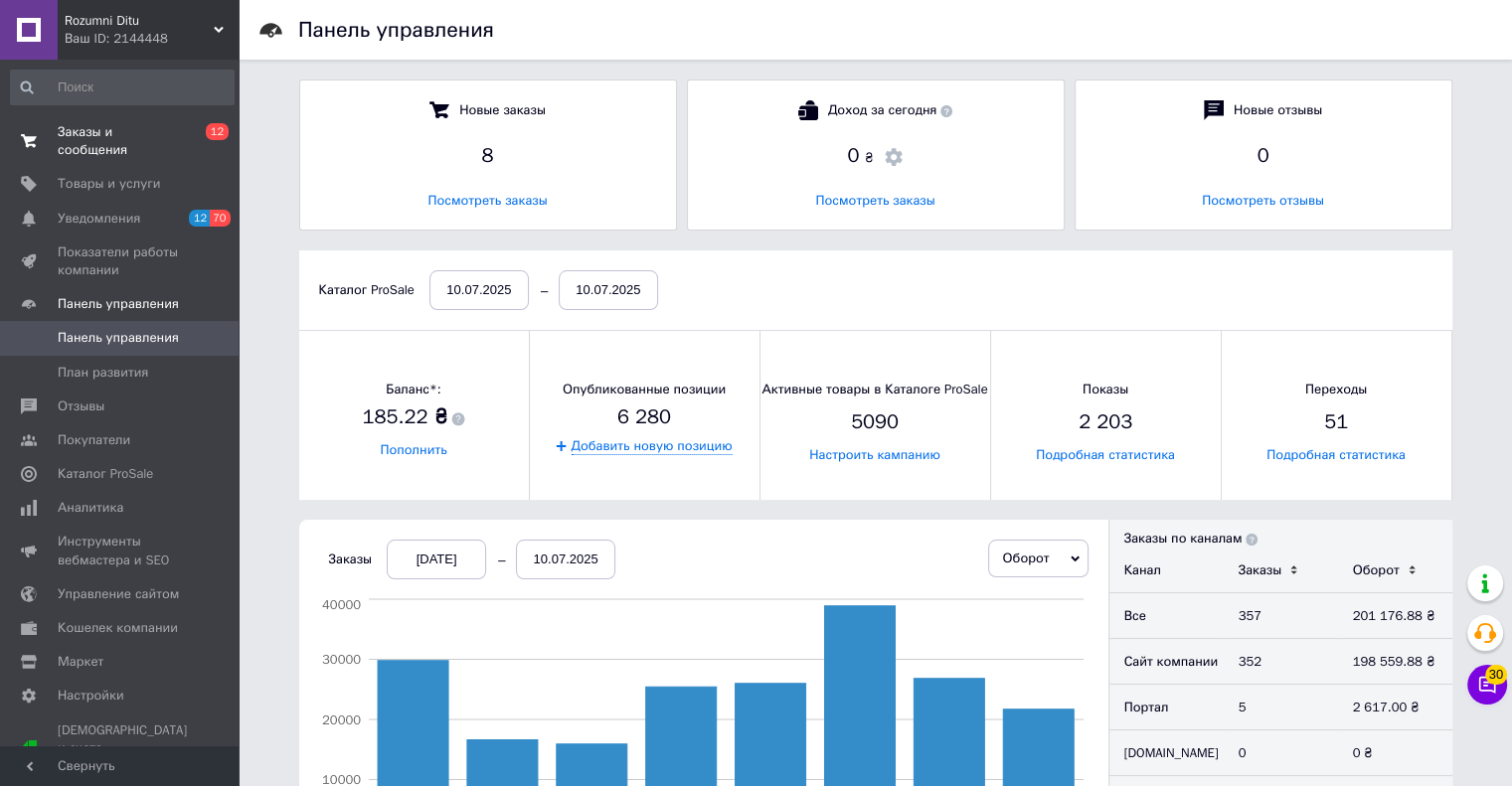 click on "Заказы и сообщения 0 12" at bounding box center [122, 141] 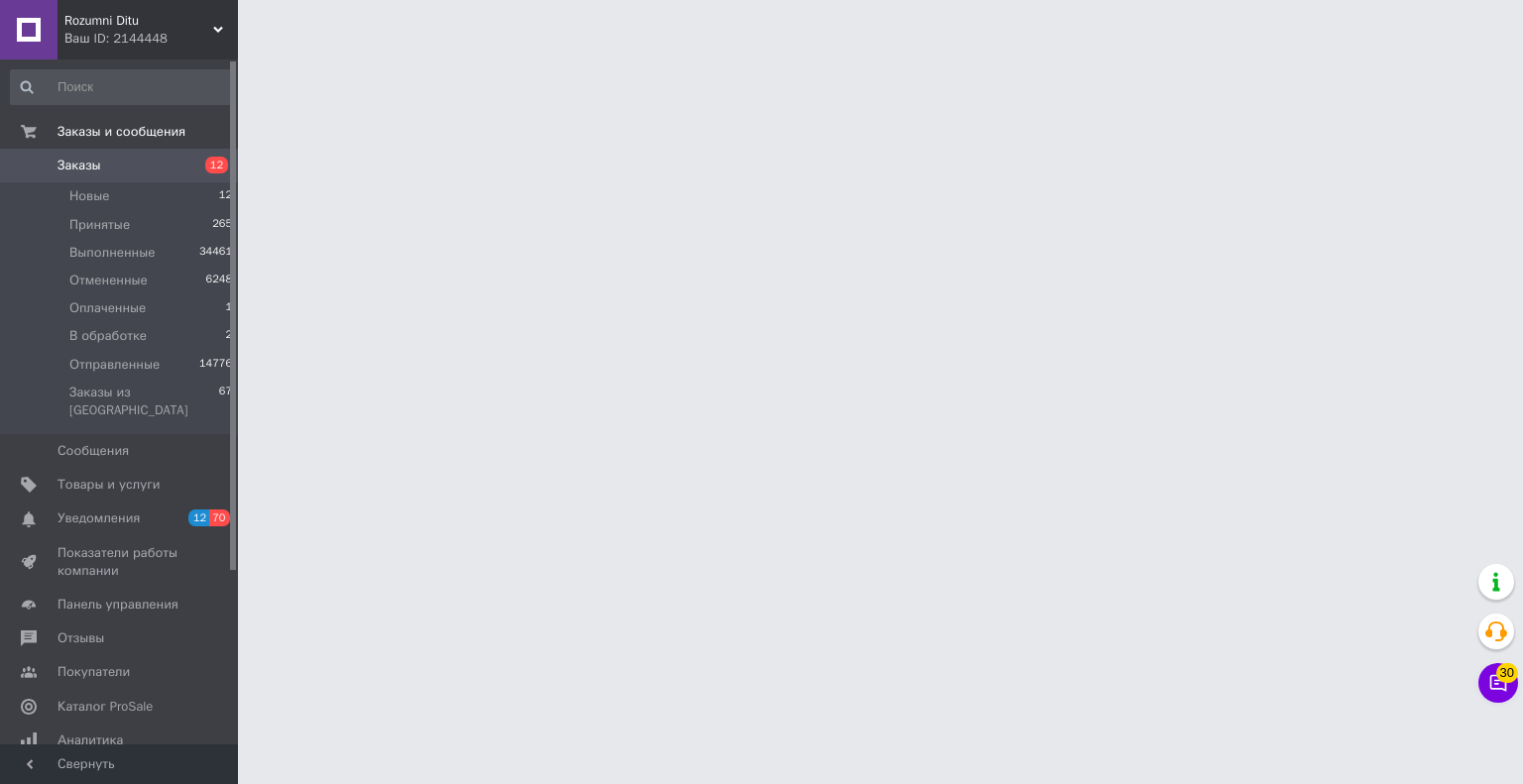 click on "Rozumni Ditu Ваш ID: 2144448 Сайт Rozumni Ditu Кабинет покупателя Проверить состояние системы Страница на портале Справка Выйти Заказы и сообщения Заказы 12 Новые 12 Принятые 265 Выполненные 34461 Отмененные 6248 Оплаченные 1 В обработке 2 Отправленные 14776 Заказы из Розетки 67 Сообщения 0 Товары и услуги Уведомления 12 70 Показатели работы компании Панель управления Отзывы Покупатели Каталог ProSale Аналитика Инструменты вебмастера и SEO Управление сайтом Кошелек компании Маркет Настройки Тарифы и счета Prom топ Свернуть
30 1" at bounding box center (762, 25) 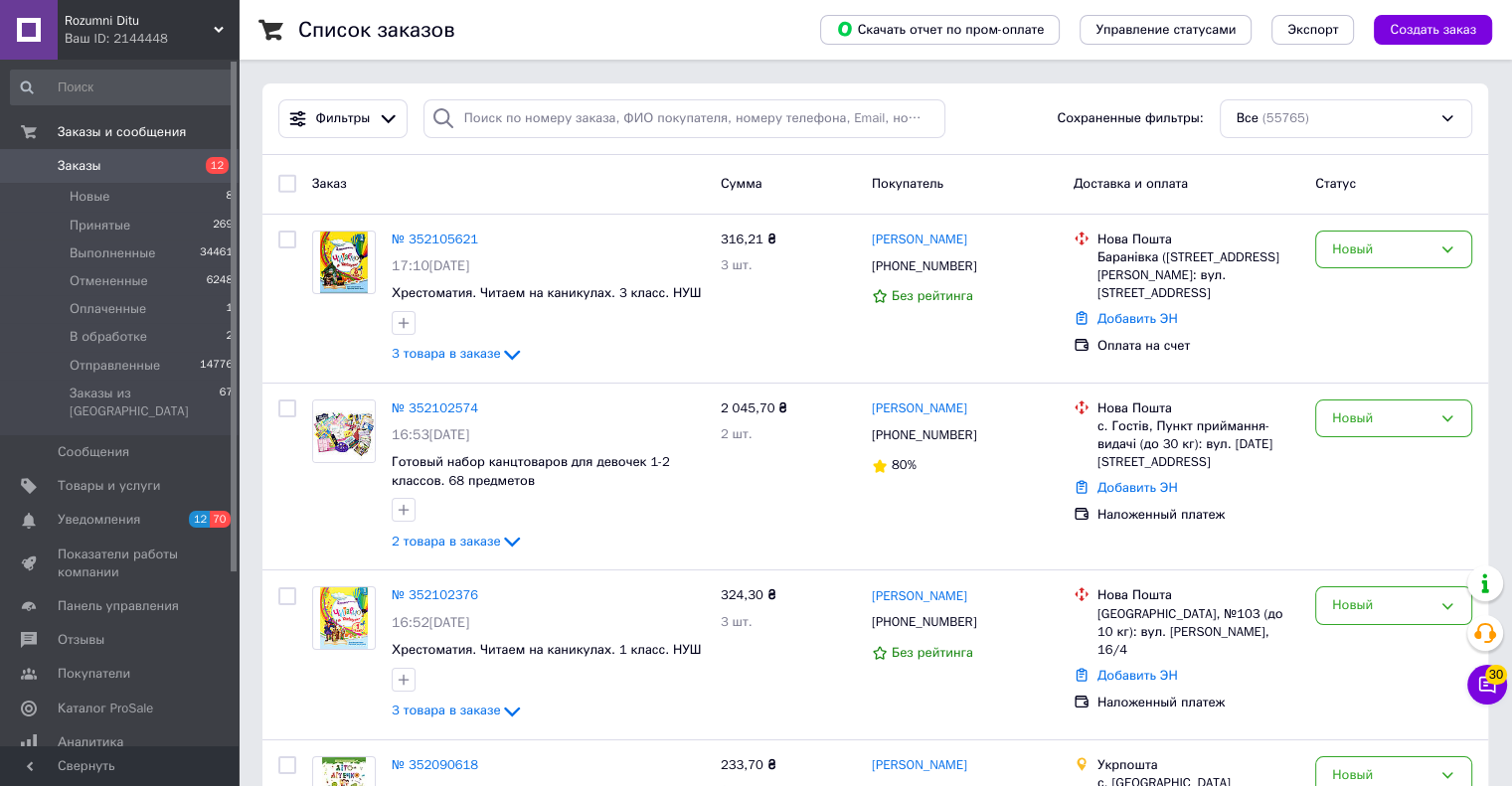 click on "Список заказов   Скачать отчет по пром-оплате Управление статусами Экспорт Создать заказ Фильтры Сохраненные фильтры: Все (55765) Заказ Сумма Покупатель Доставка и оплата Статус № 352105621 17:10[DATE] Хрестоматия. Читаем на каникулах. 3 класс. НУШ 3 товара в заказе 316,21 ₴ 3 шт. [PERSON_NAME] [PHONE_NUMBER] Без рейтинга Нова Пошта Баранівка ([STREET_ADDRESS][PERSON_NAME]: вул. [PERSON_NAME], 28 Добавить ЭН Оплата на счет Новый № 352102574 16:53[DATE] Готовый набор канцтоваров для девочек 1-2 классов. 68 предметов 2 товара в заказе 2 045,70 ₴ 2 шт. [PERSON_NAME] [PHONE_NUMBER] 80% Новый 3 шт." at bounding box center [875, 9329] 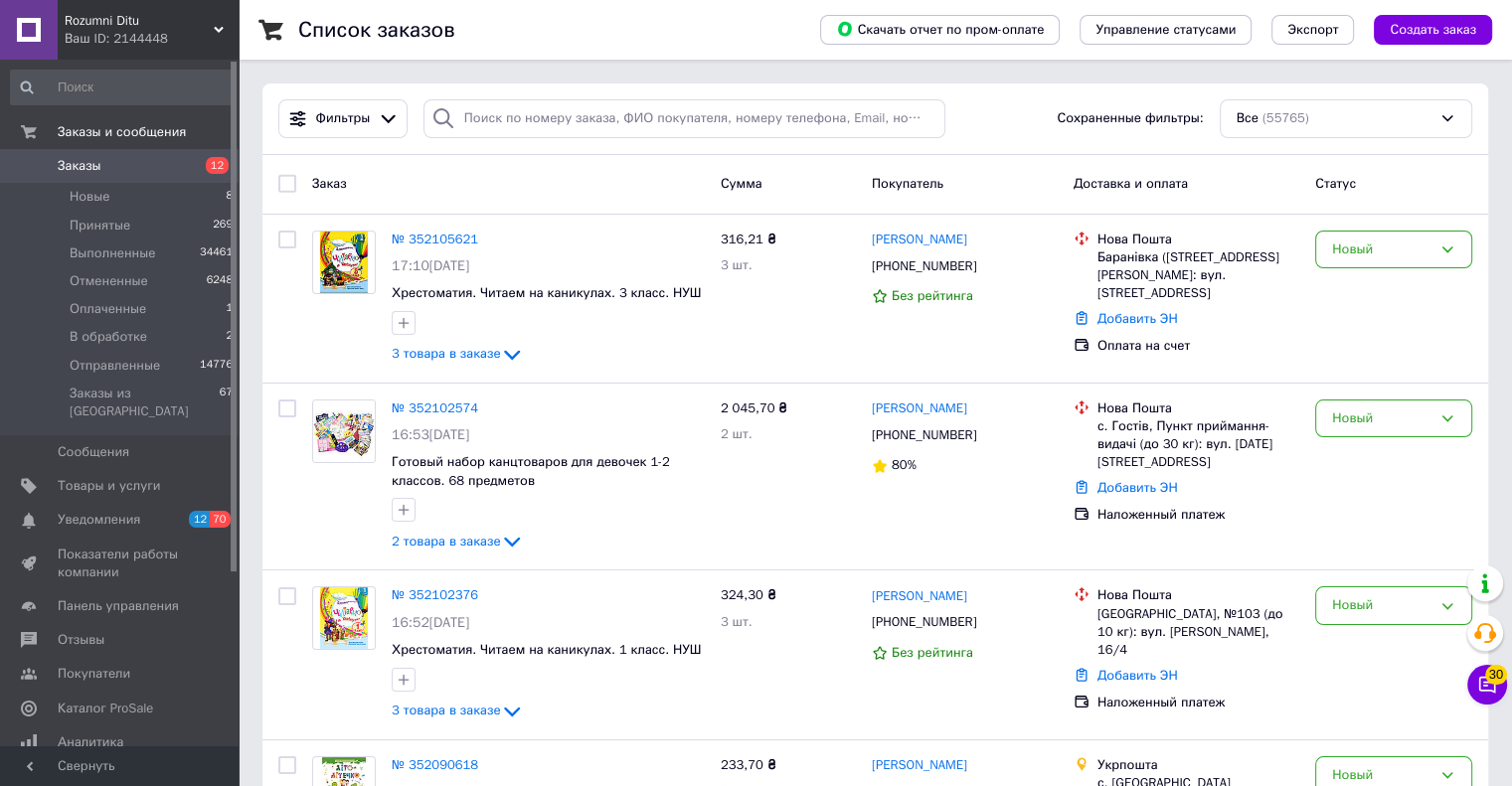 click on "Список заказов   Скачать отчет по пром-оплате Управление статусами Экспорт Создать заказ Фильтры Сохраненные фильтры: Все (55765) Заказ Сумма Покупатель Доставка и оплата Статус № 352105621 17:10[DATE] Хрестоматия. Читаем на каникулах. 3 класс. НУШ 3 товара в заказе 316,21 ₴ 3 шт. [PERSON_NAME] [PHONE_NUMBER] Без рейтинга Нова Пошта Баранівка ([STREET_ADDRESS][PERSON_NAME]: вул. [PERSON_NAME], 28 Добавить ЭН Оплата на счет Новый № 352102574 16:53[DATE] Готовый набор канцтоваров для девочек 1-2 классов. 68 предметов 2 товара в заказе 2 045,70 ₴ 2 шт. [PERSON_NAME] [PHONE_NUMBER] 80% Новый 3 шт." at bounding box center [875, 9329] 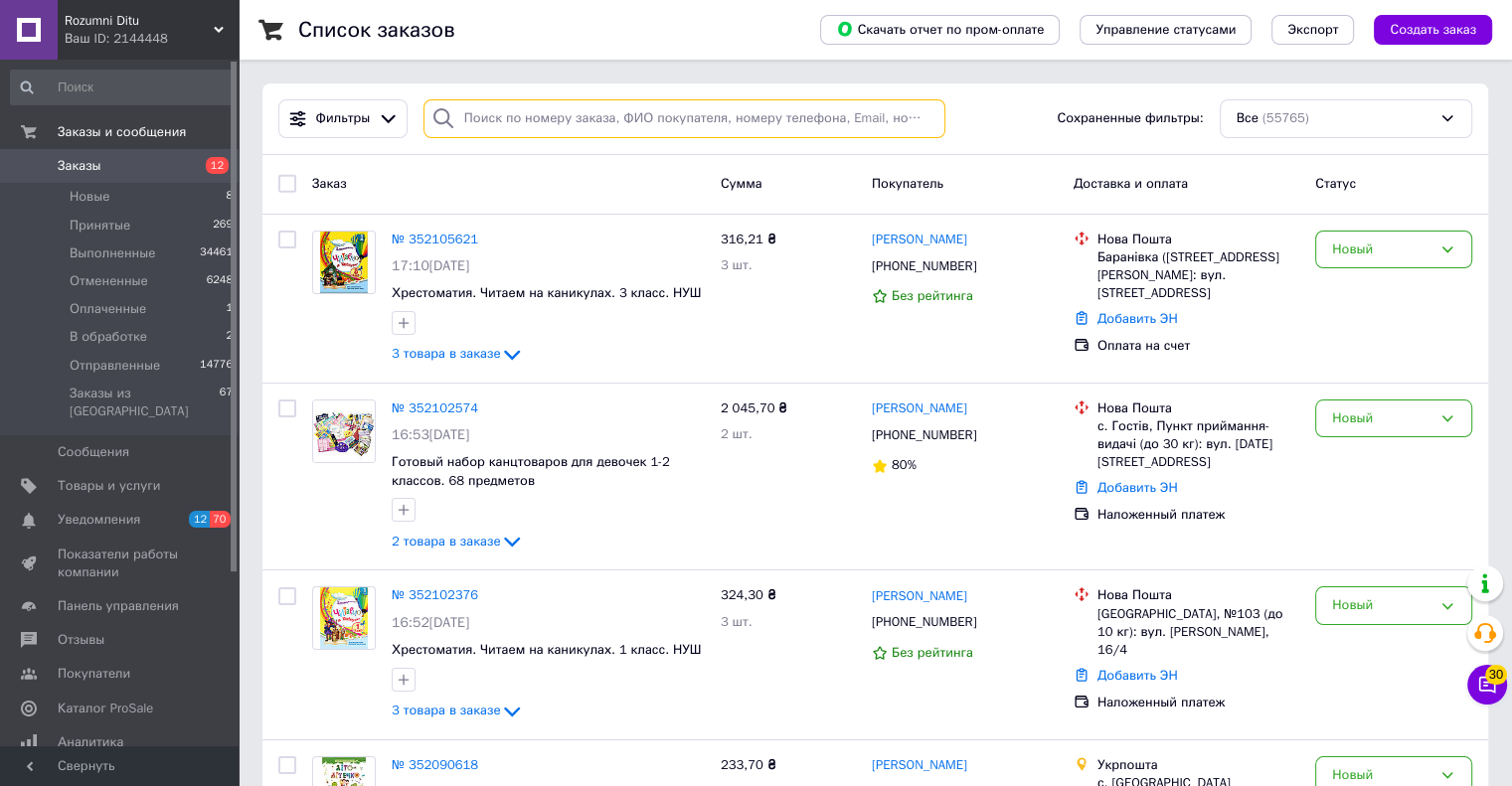 click at bounding box center (684, 118) 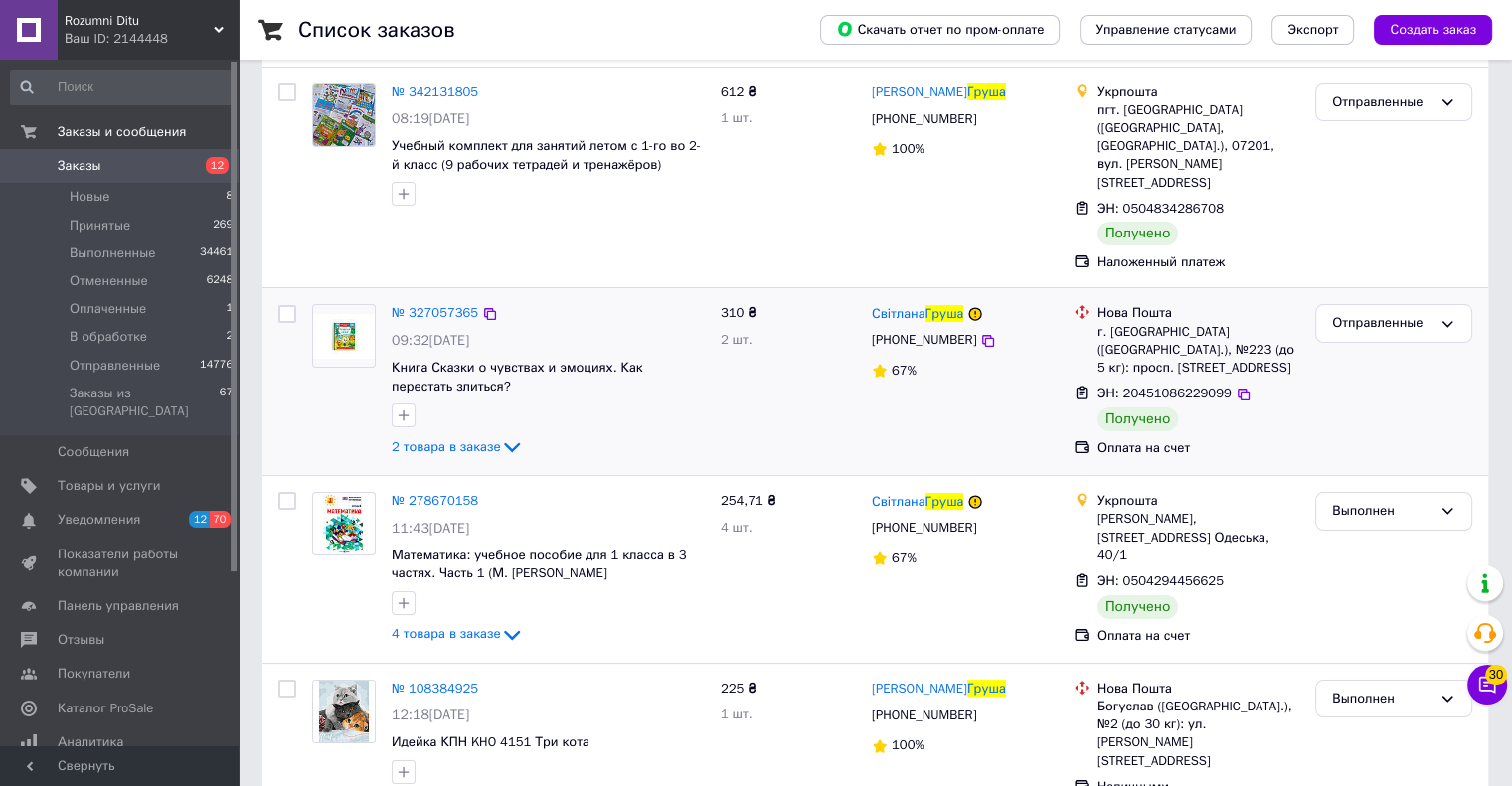 scroll, scrollTop: 0, scrollLeft: 0, axis: both 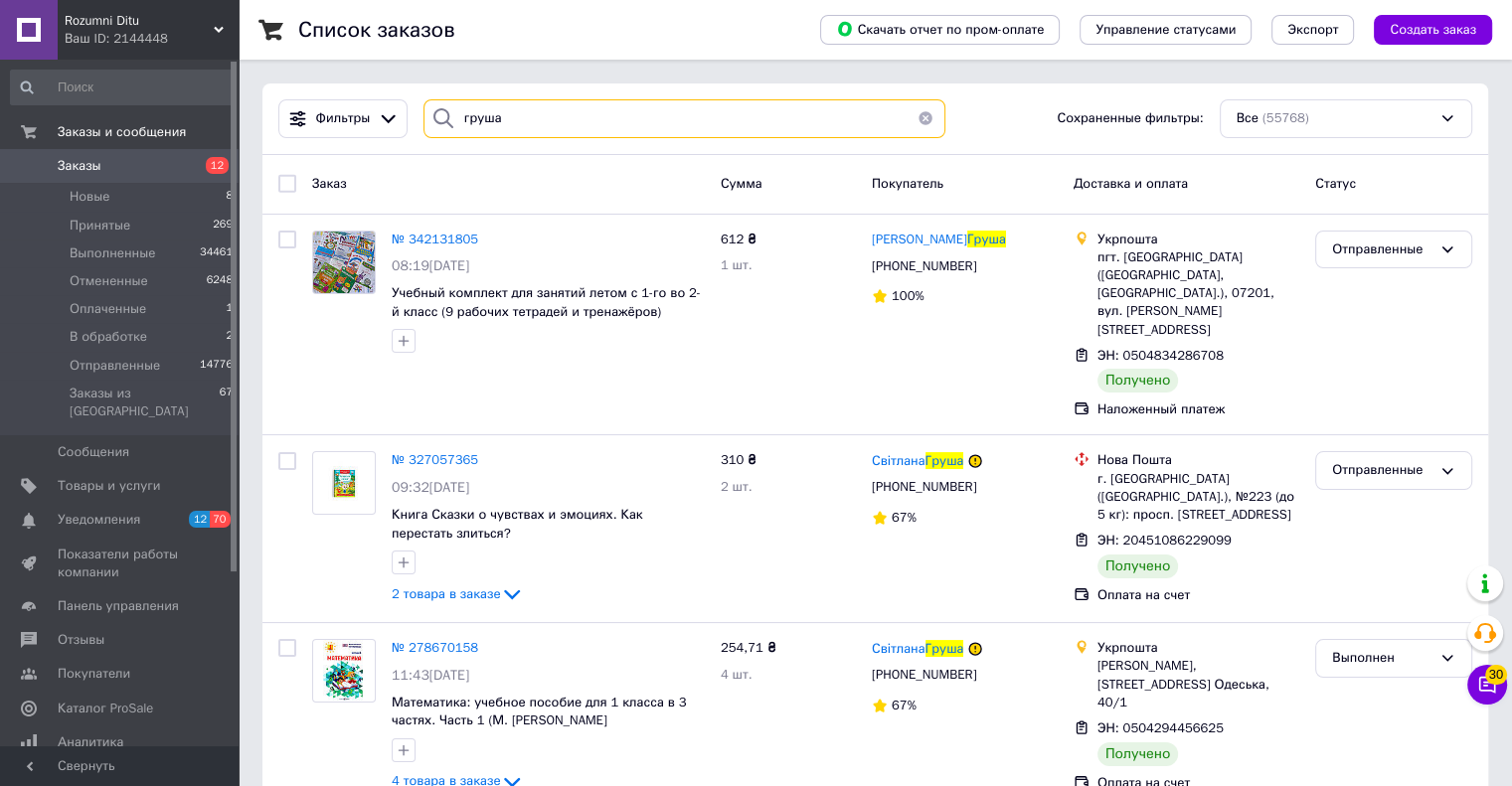 type on "груша" 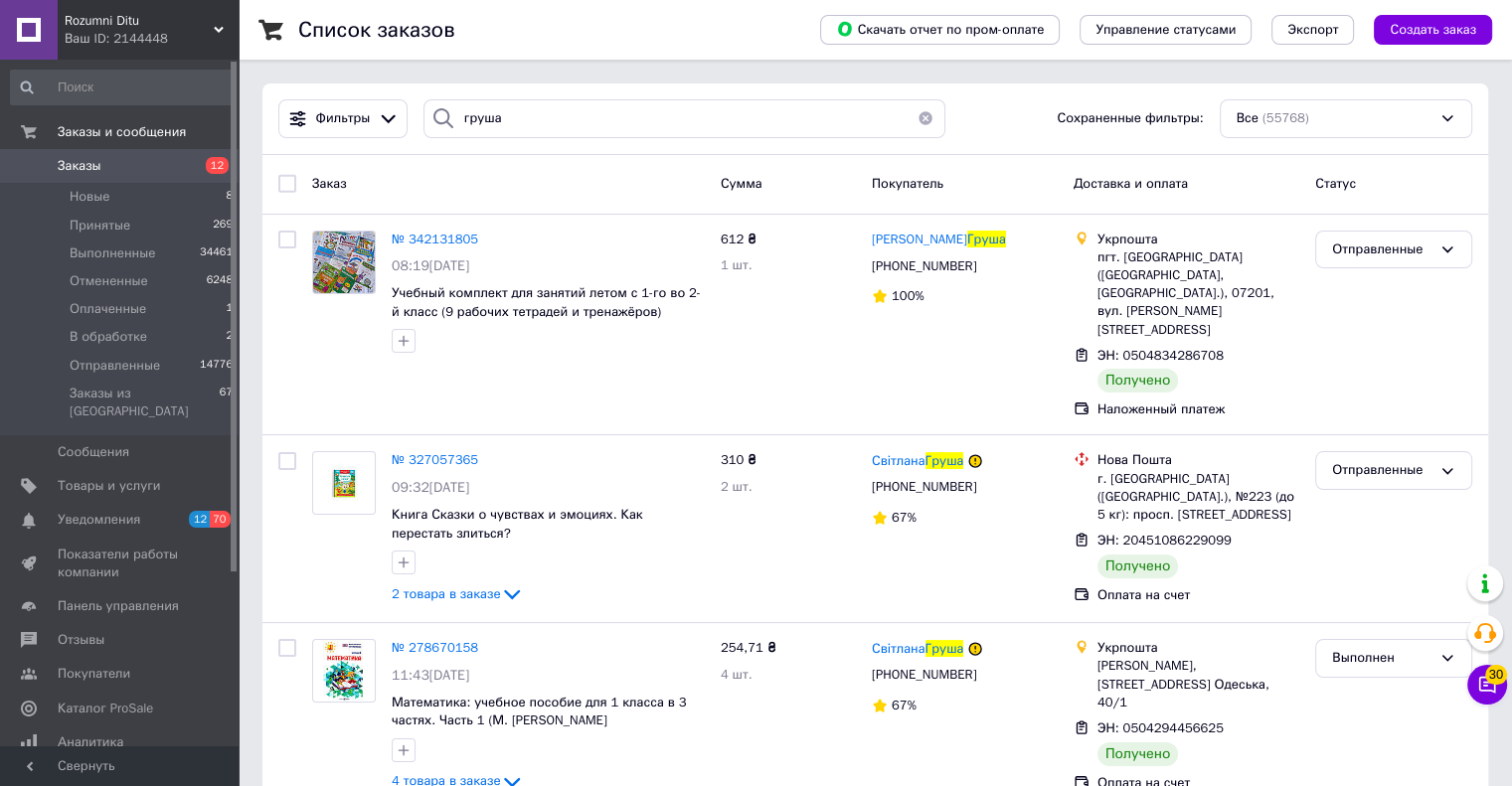 click on "Заказы" at bounding box center (80, 166) 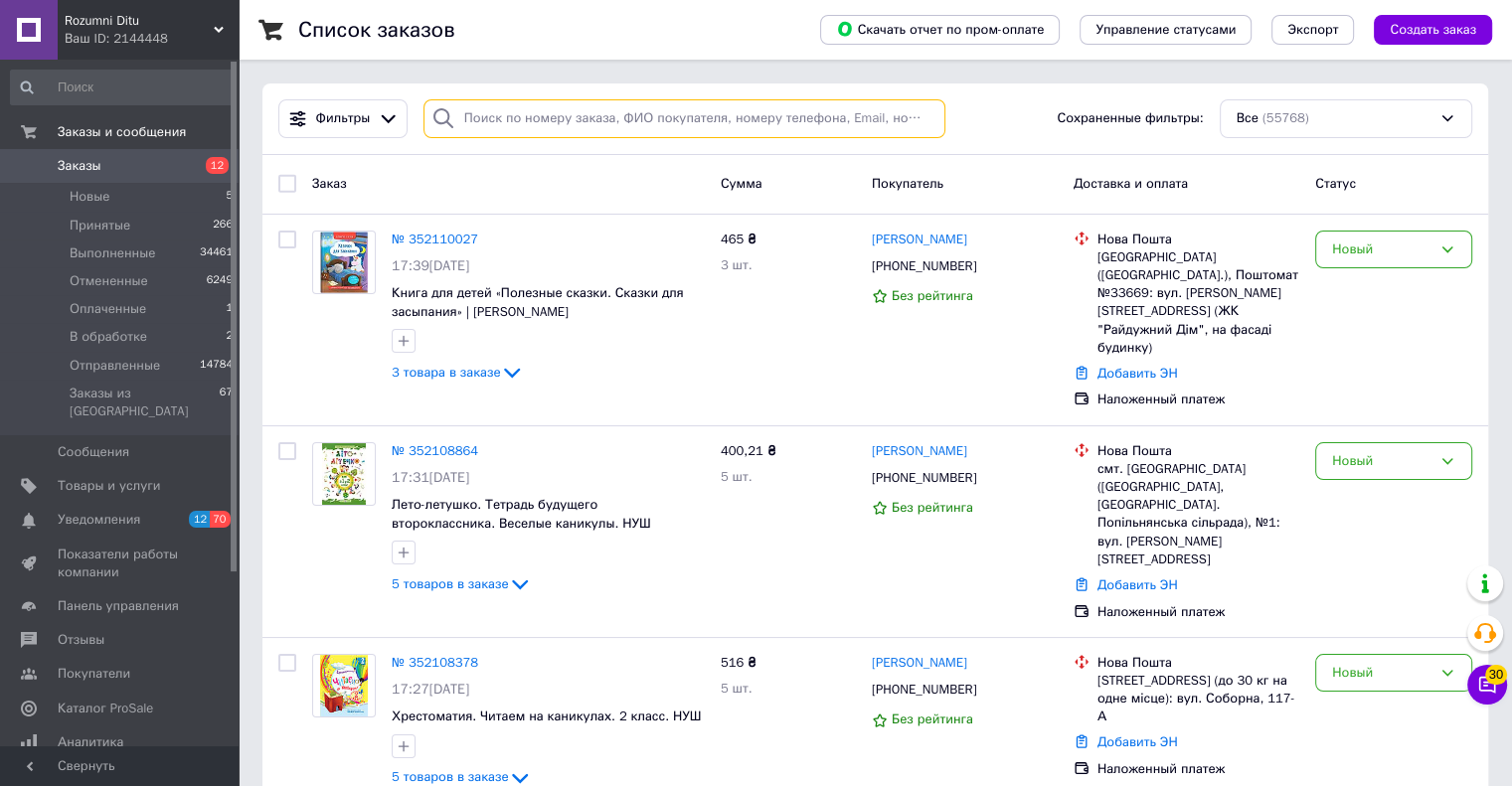 click at bounding box center (684, 118) 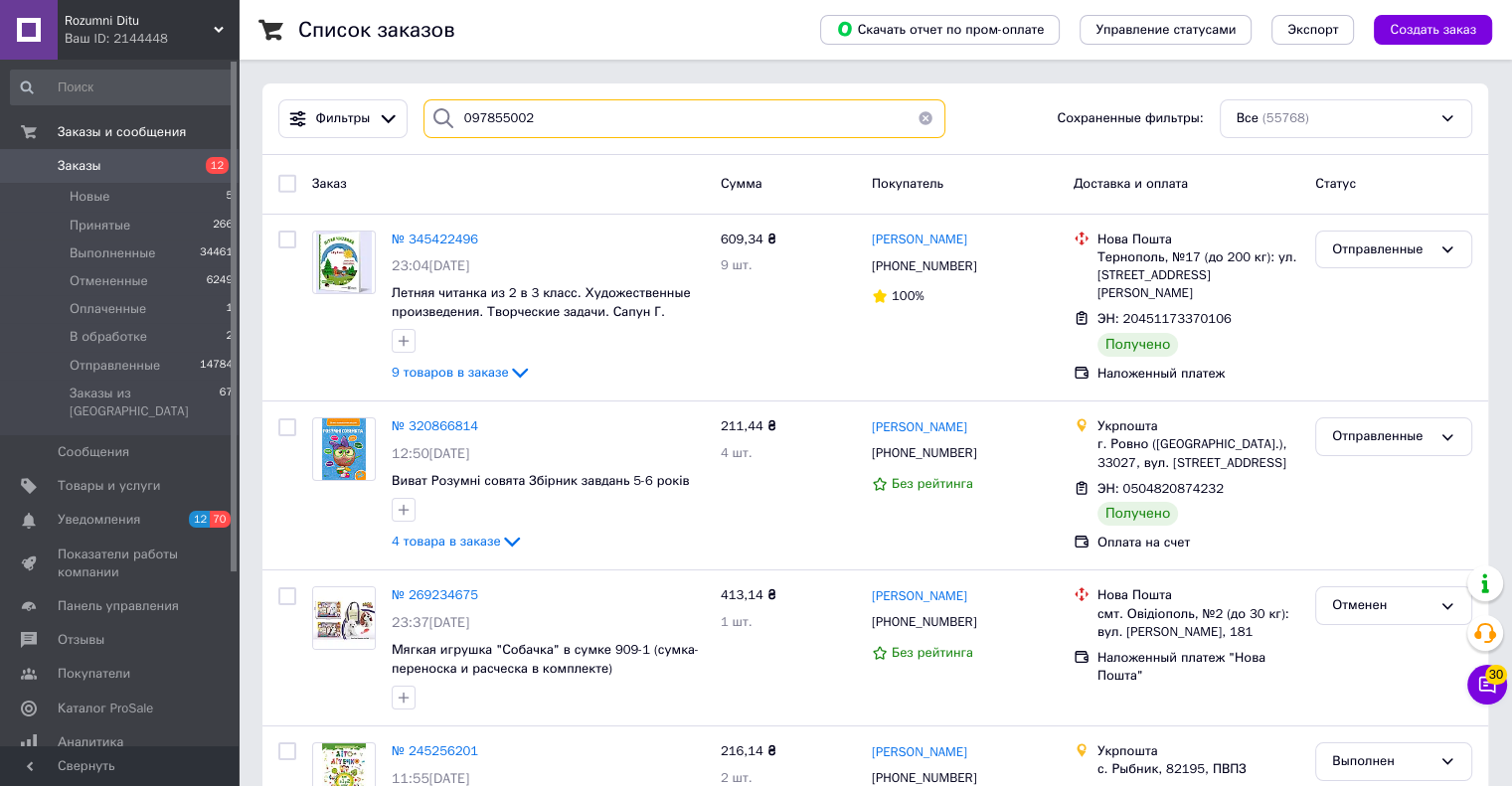 type on "0978550022" 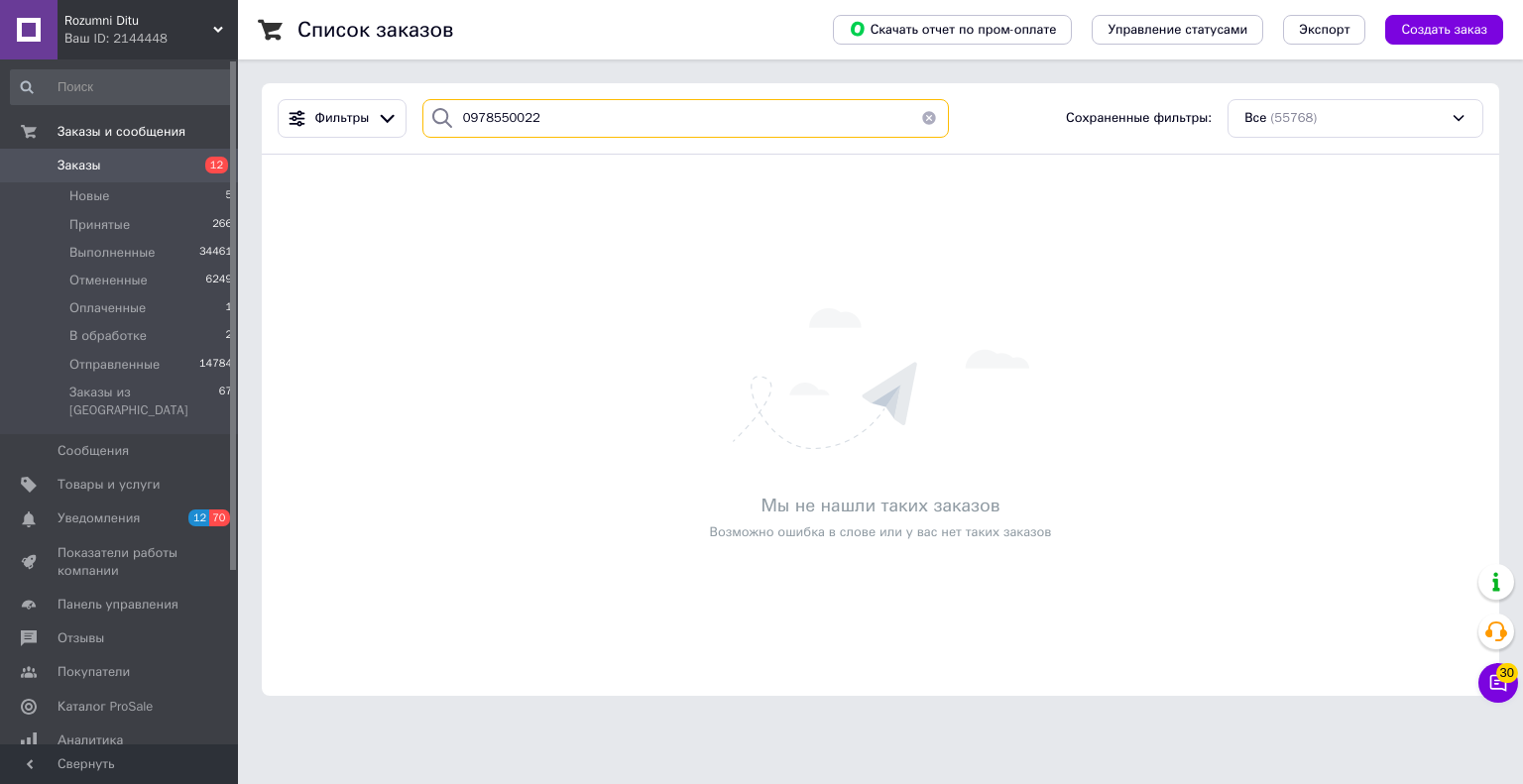 drag, startPoint x: 551, startPoint y: 116, endPoint x: 430, endPoint y: 138, distance: 122.983739 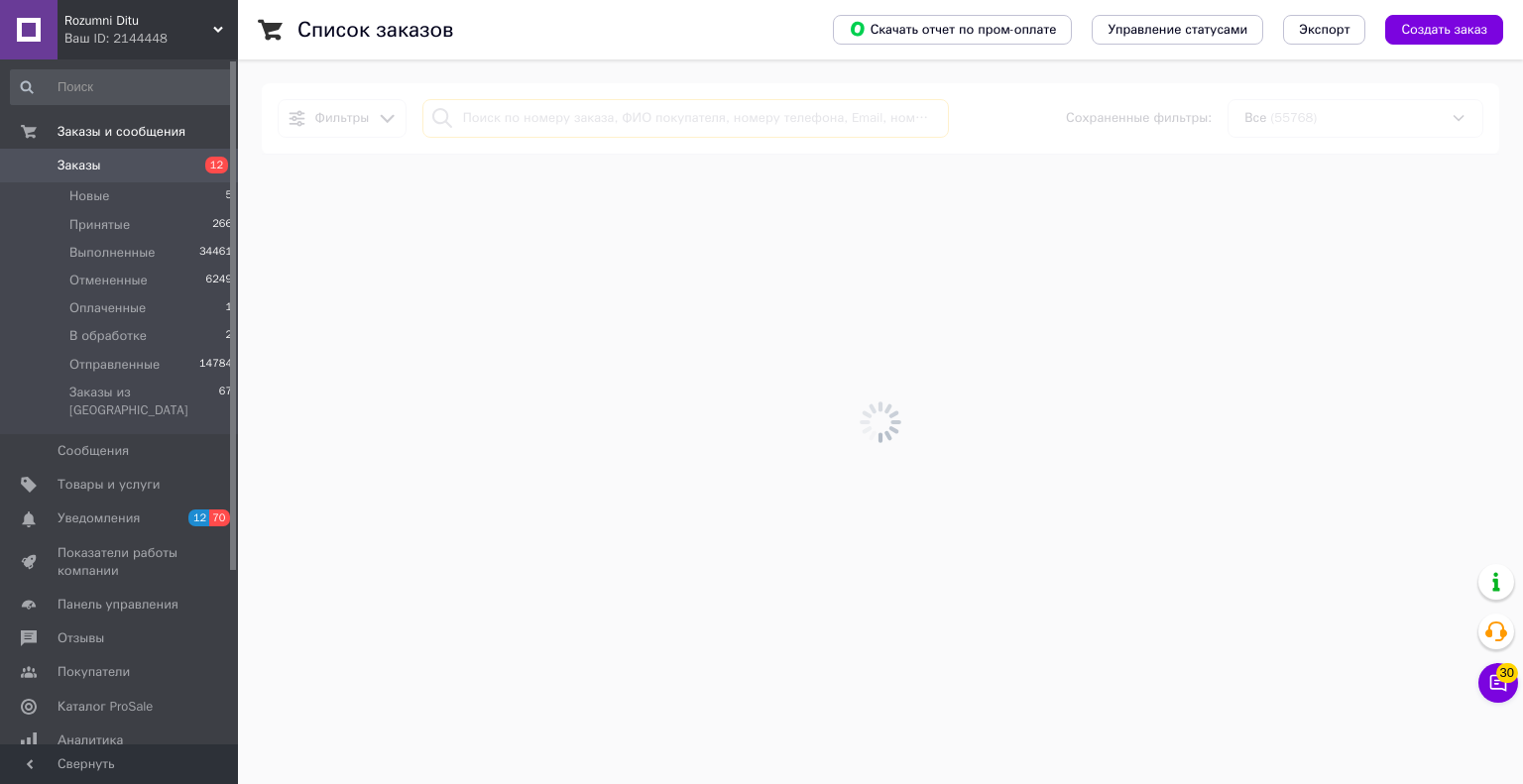 type 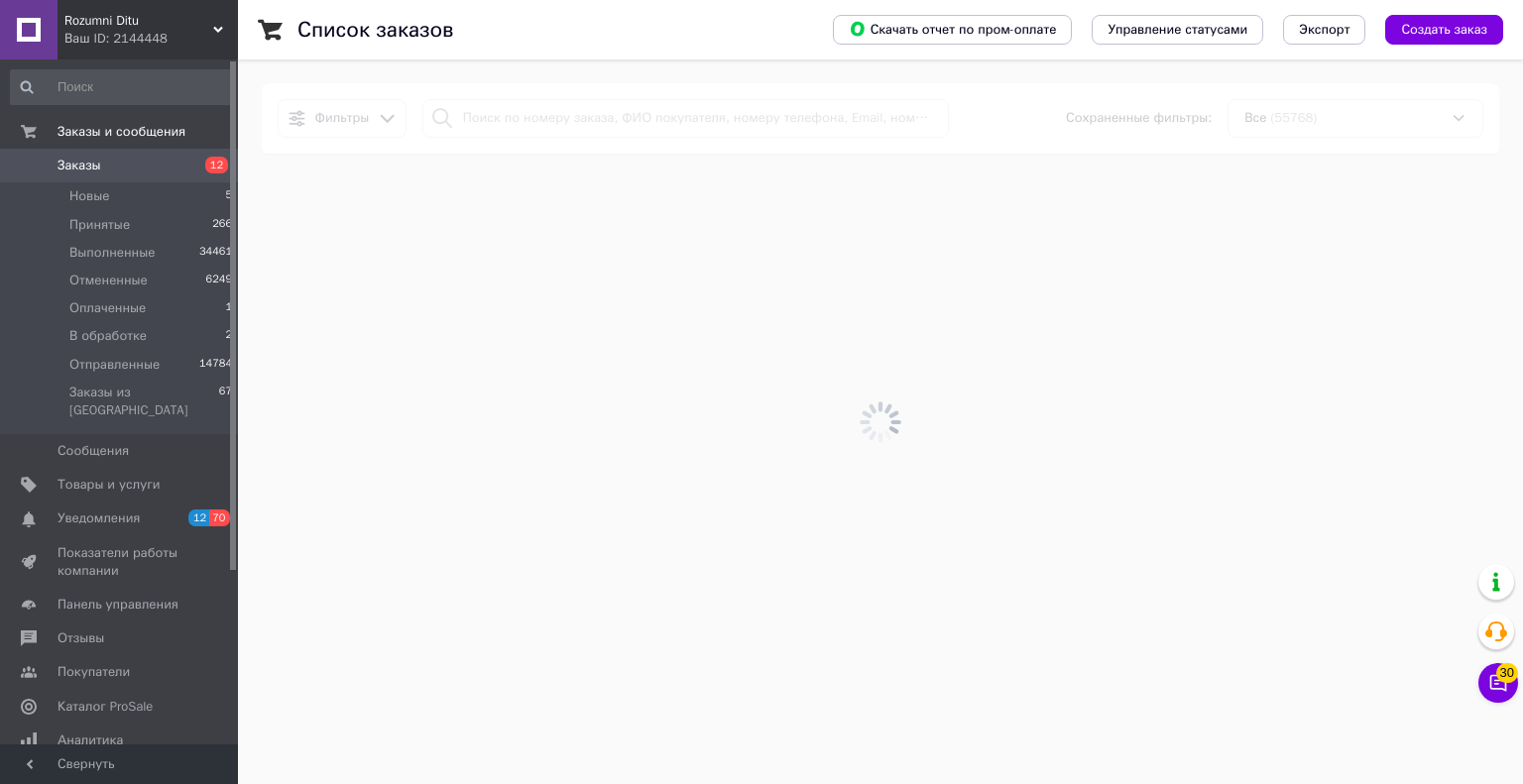click at bounding box center [880, 421] 